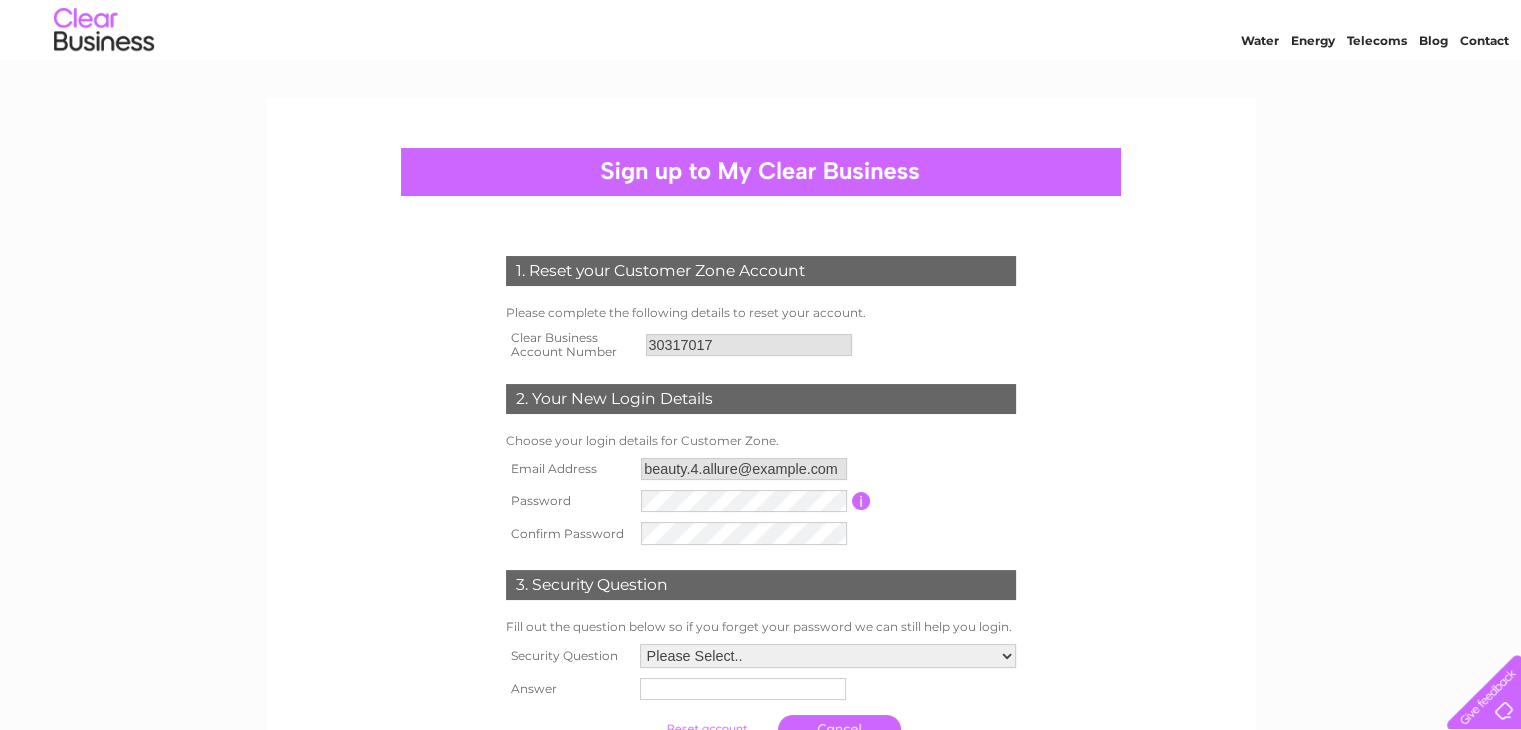 scroll, scrollTop: 55, scrollLeft: 0, axis: vertical 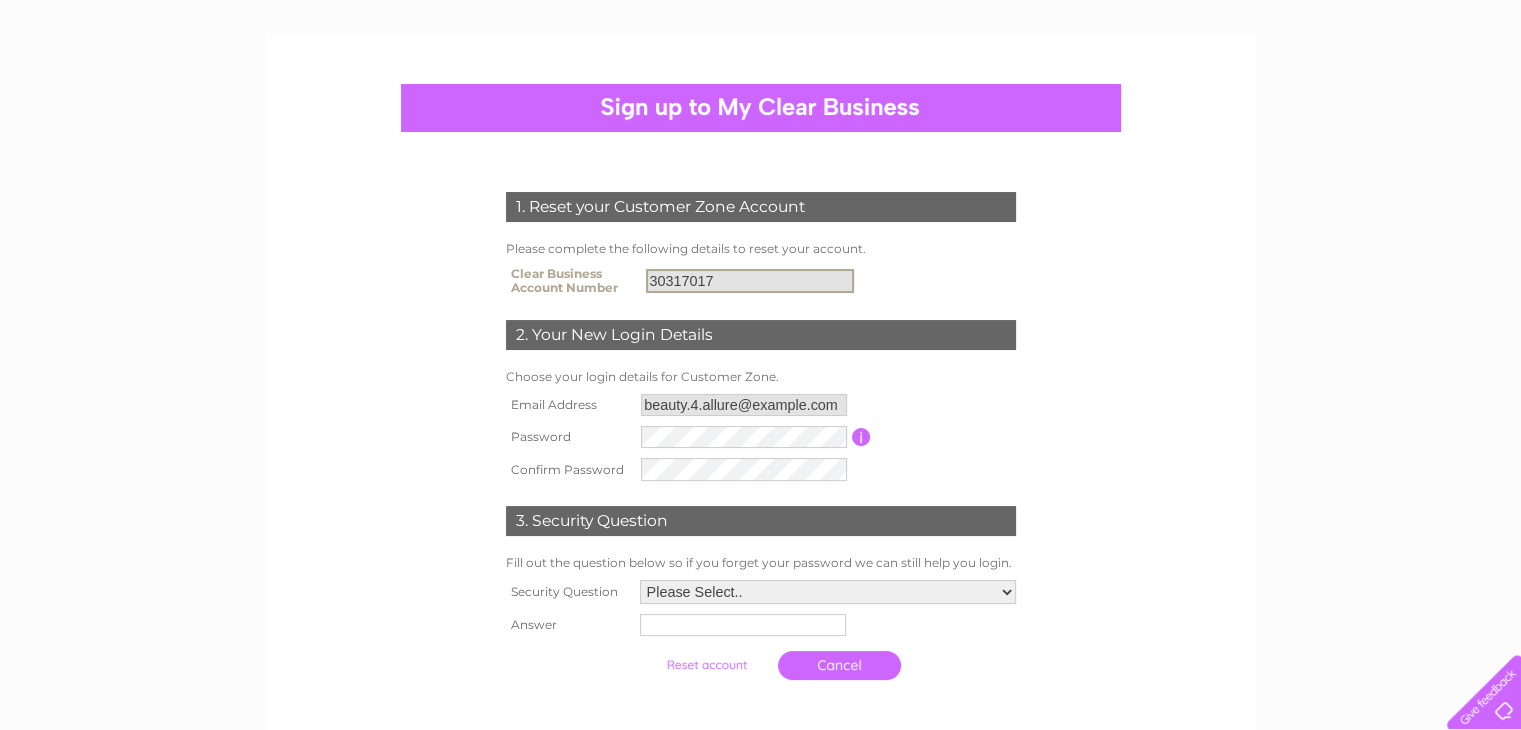 drag, startPoint x: 707, startPoint y: 278, endPoint x: 603, endPoint y: 272, distance: 104.172935 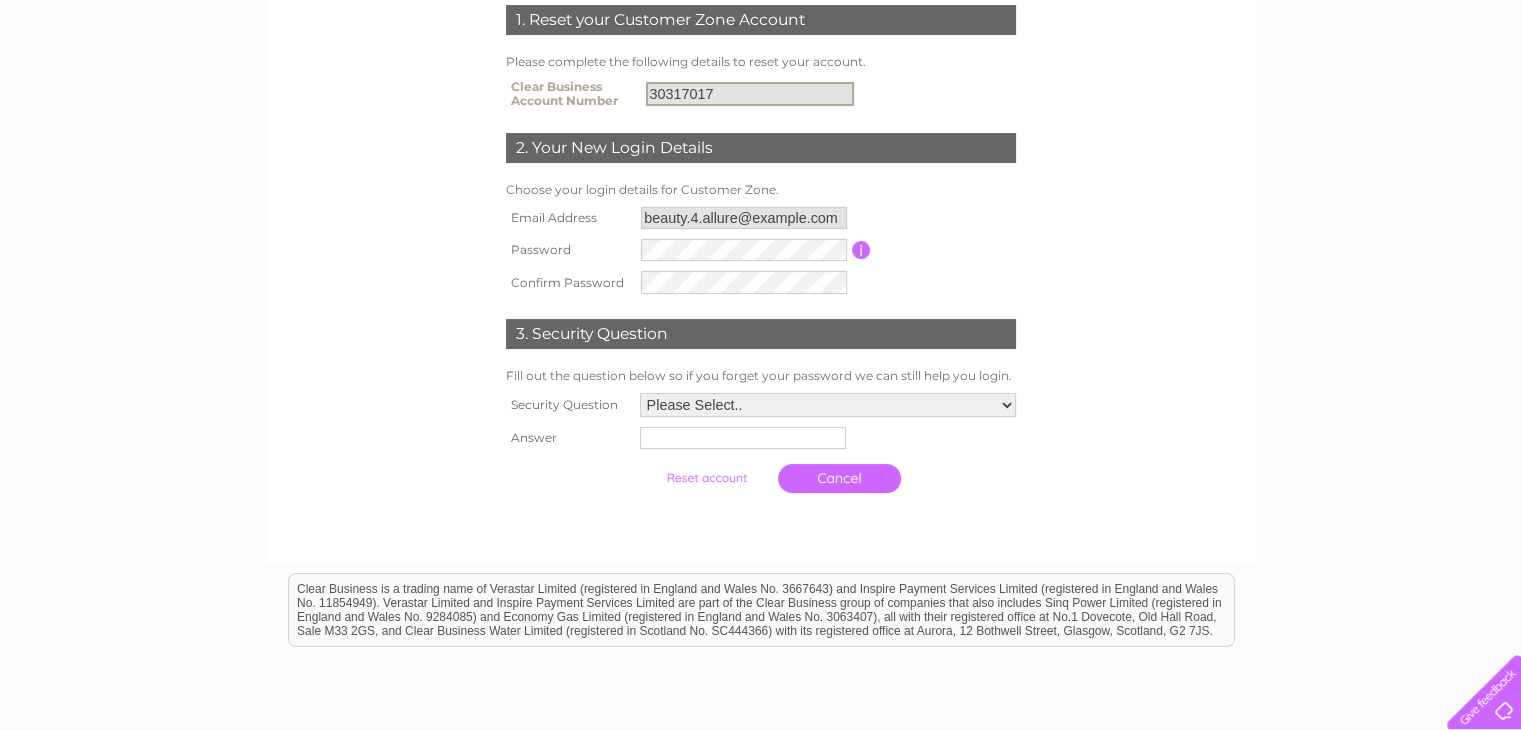 scroll, scrollTop: 304, scrollLeft: 0, axis: vertical 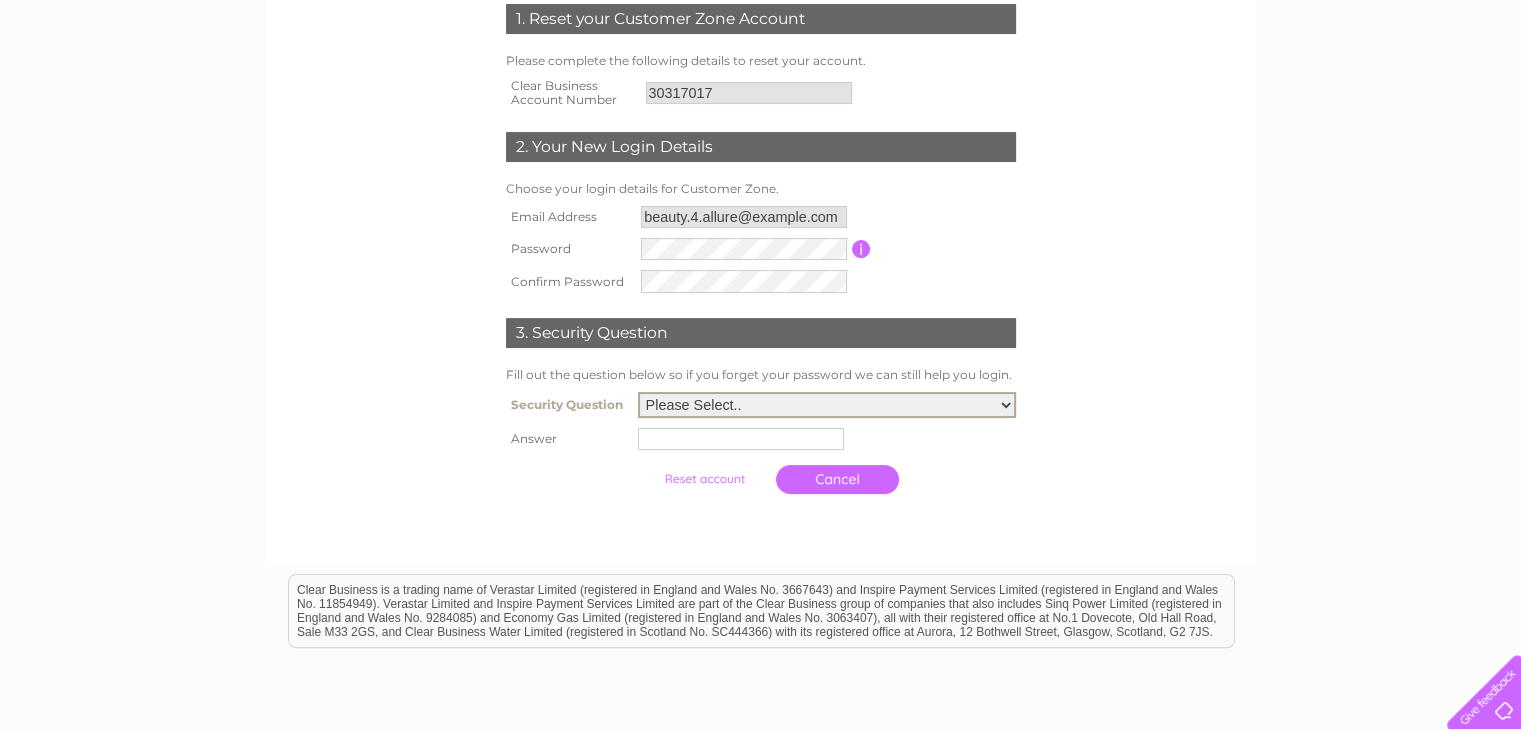 click on "Please Select..
In what town or city was your first job?
In what town or city did you meet your spouse/partner?
In what town or city did your mother and father meet?
What street did you live on as a child?
What was the name of your first pet?
Who was your childhood hero?" at bounding box center (827, 405) 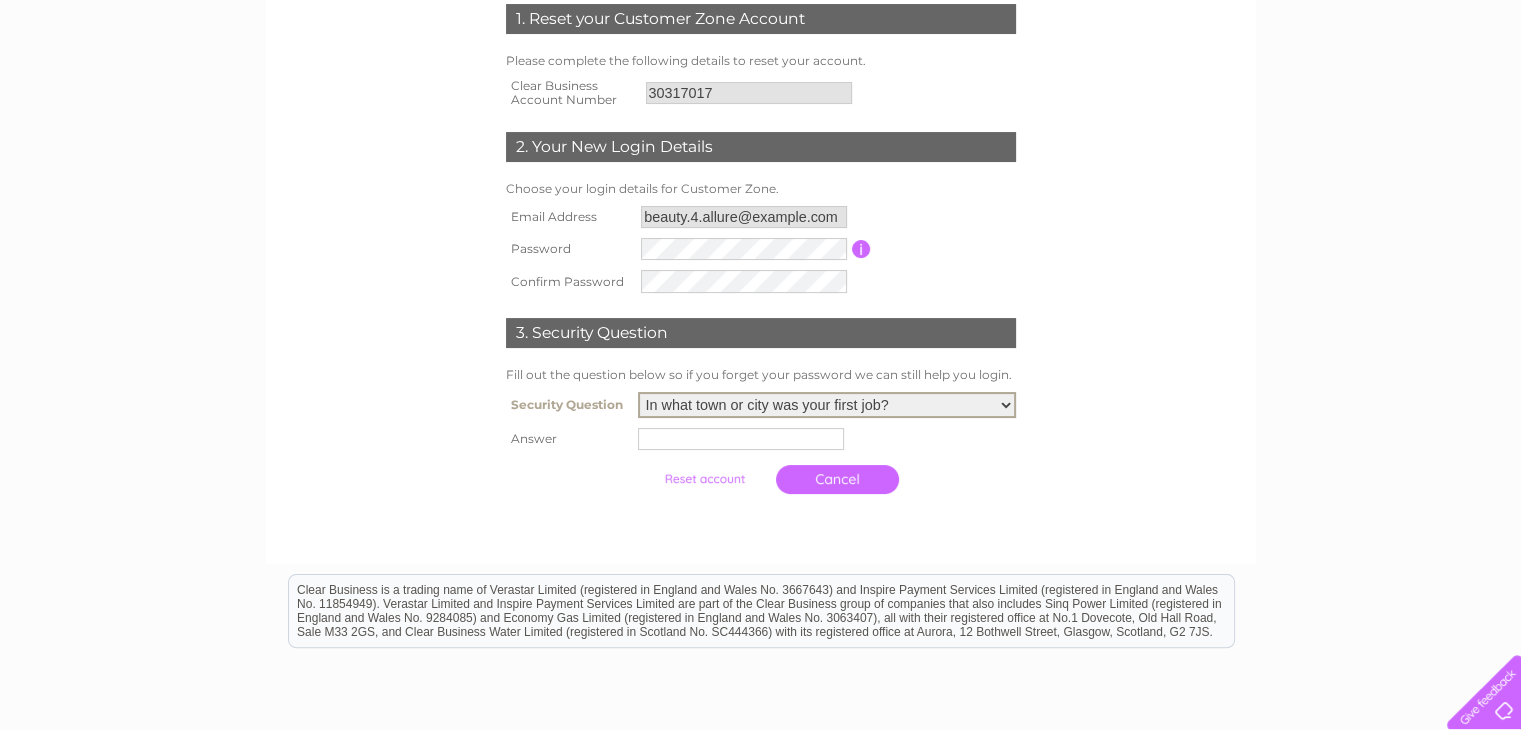 click on "Please Select..
In what town or city was your first job?
In what town or city did you meet your spouse/partner?
In what town or city did your mother and father meet?
What street did you live on as a child?
What was the name of your first pet?
Who was your childhood hero?" at bounding box center (827, 405) 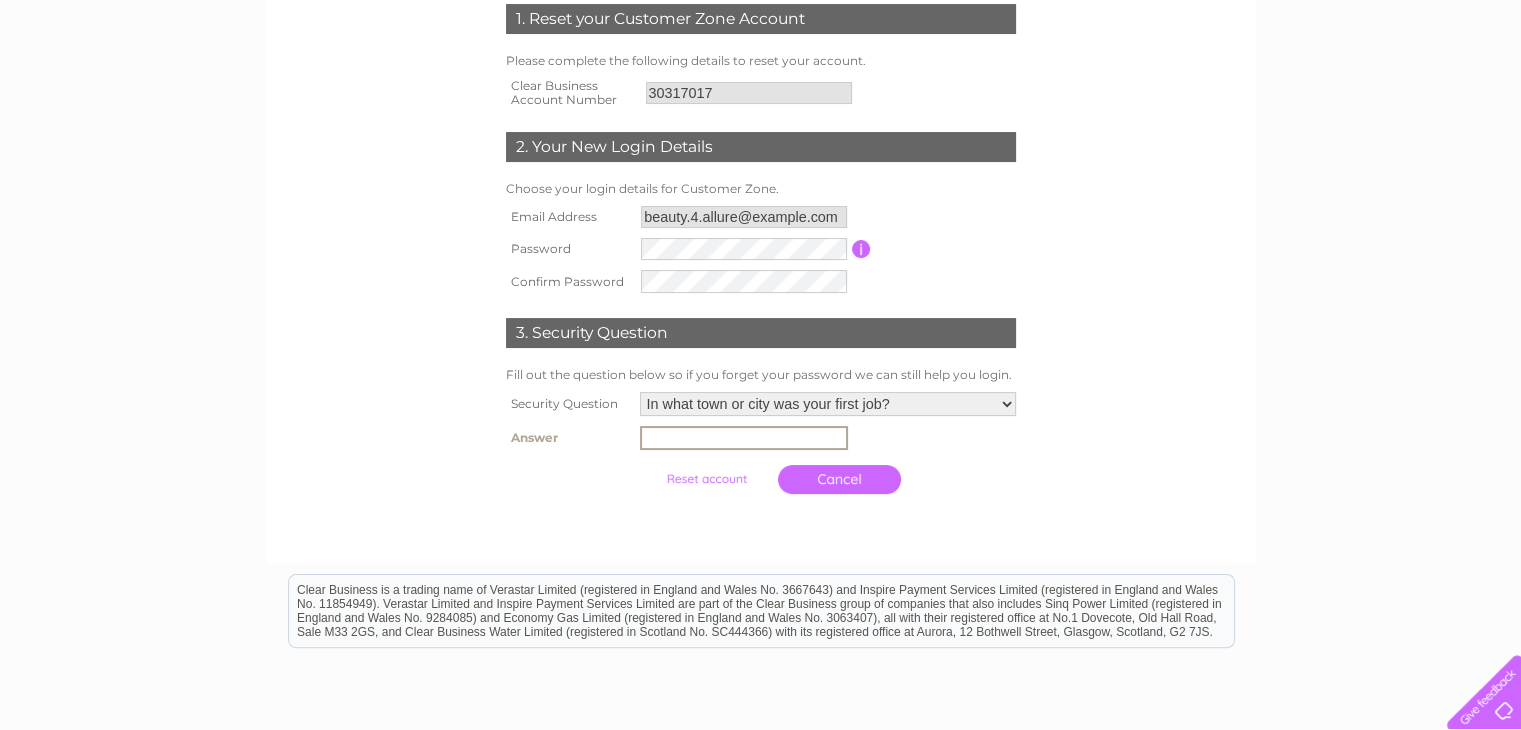 click at bounding box center (744, 438) 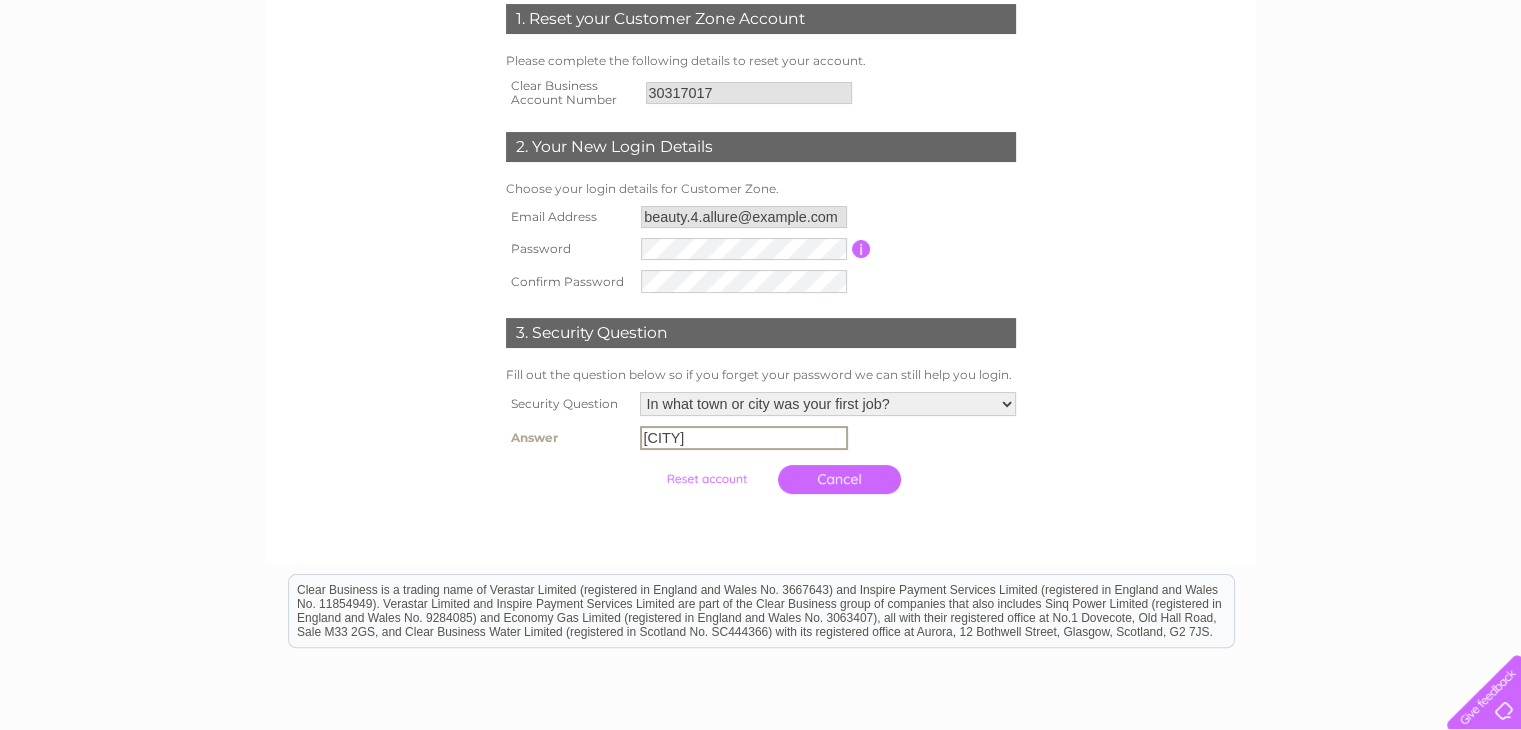 type on "Glasgow" 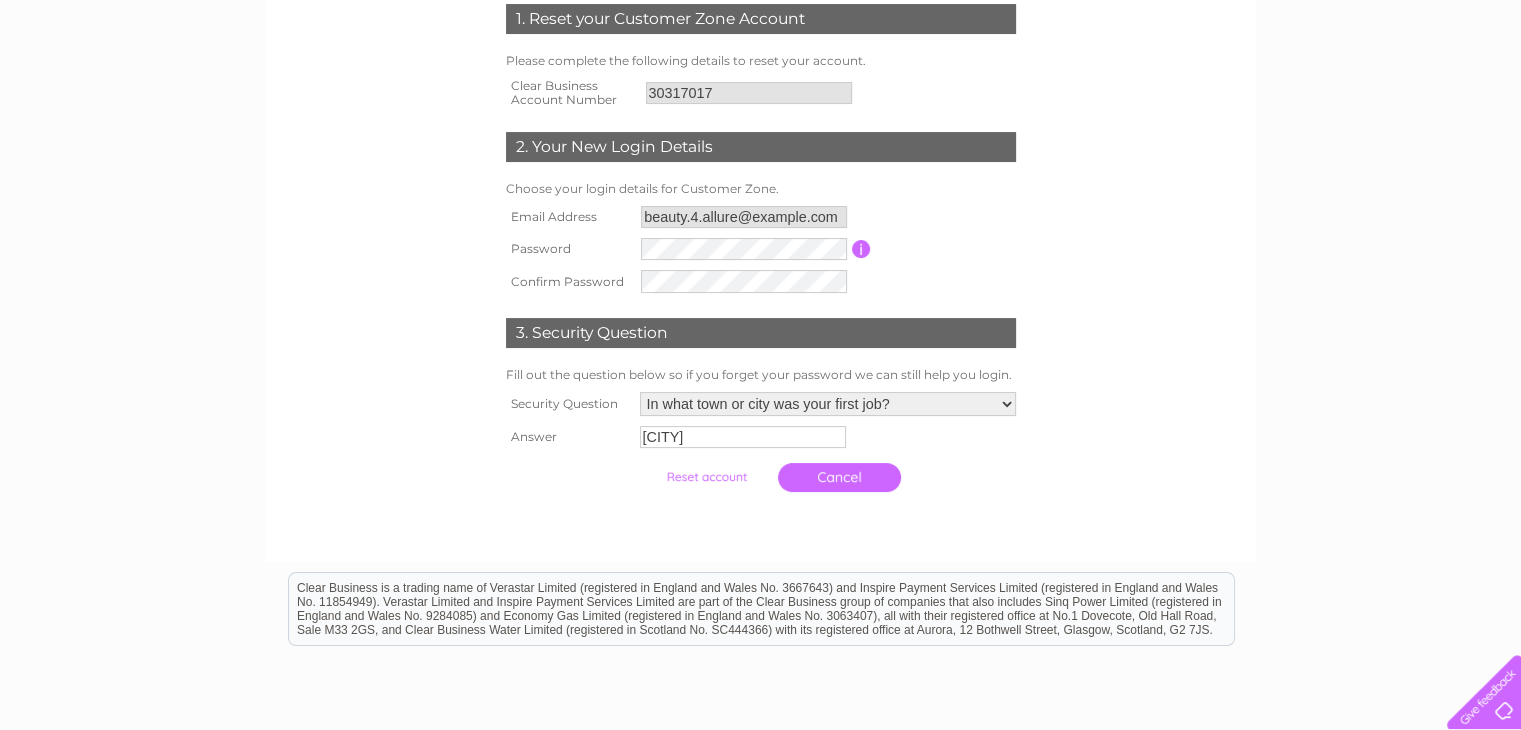 click at bounding box center (706, 477) 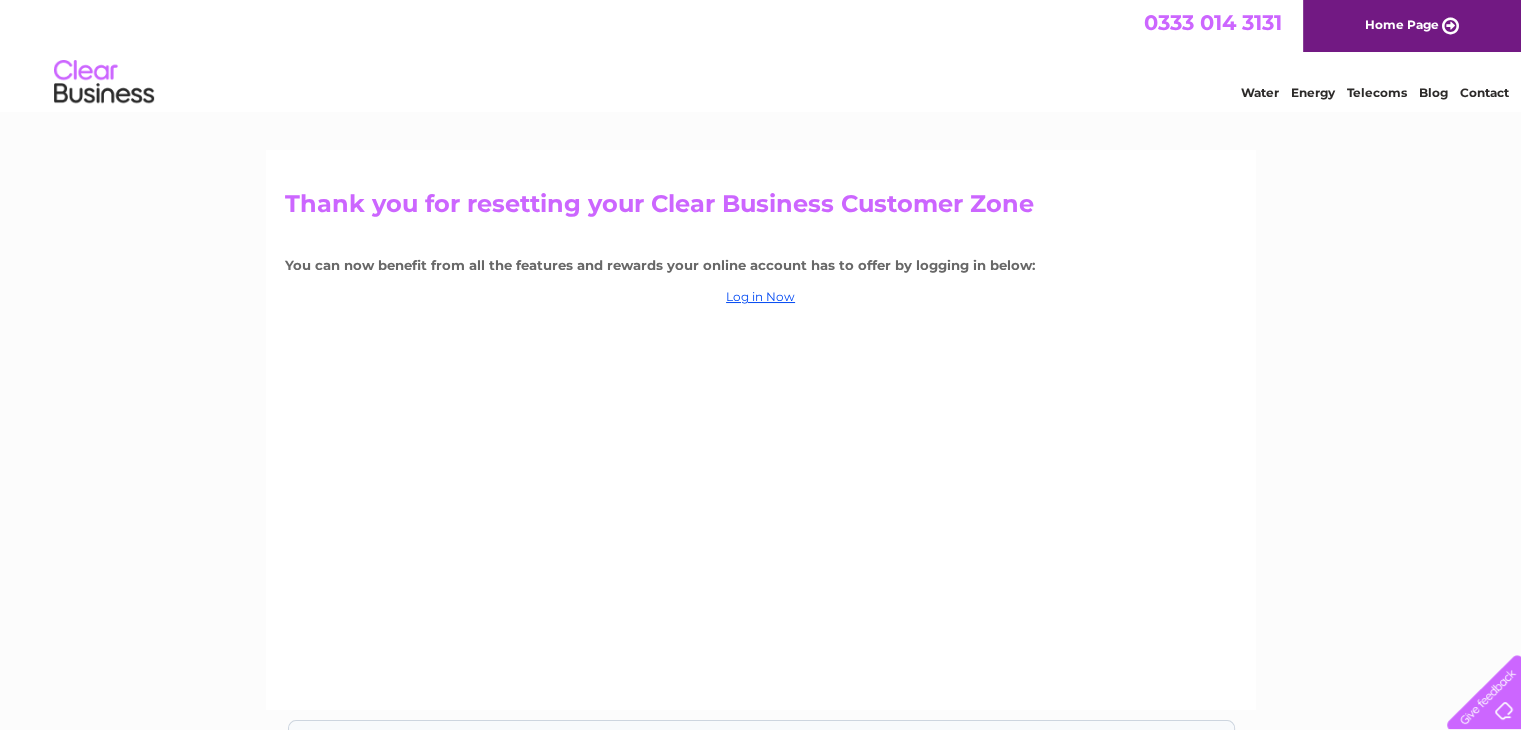 scroll, scrollTop: 0, scrollLeft: 0, axis: both 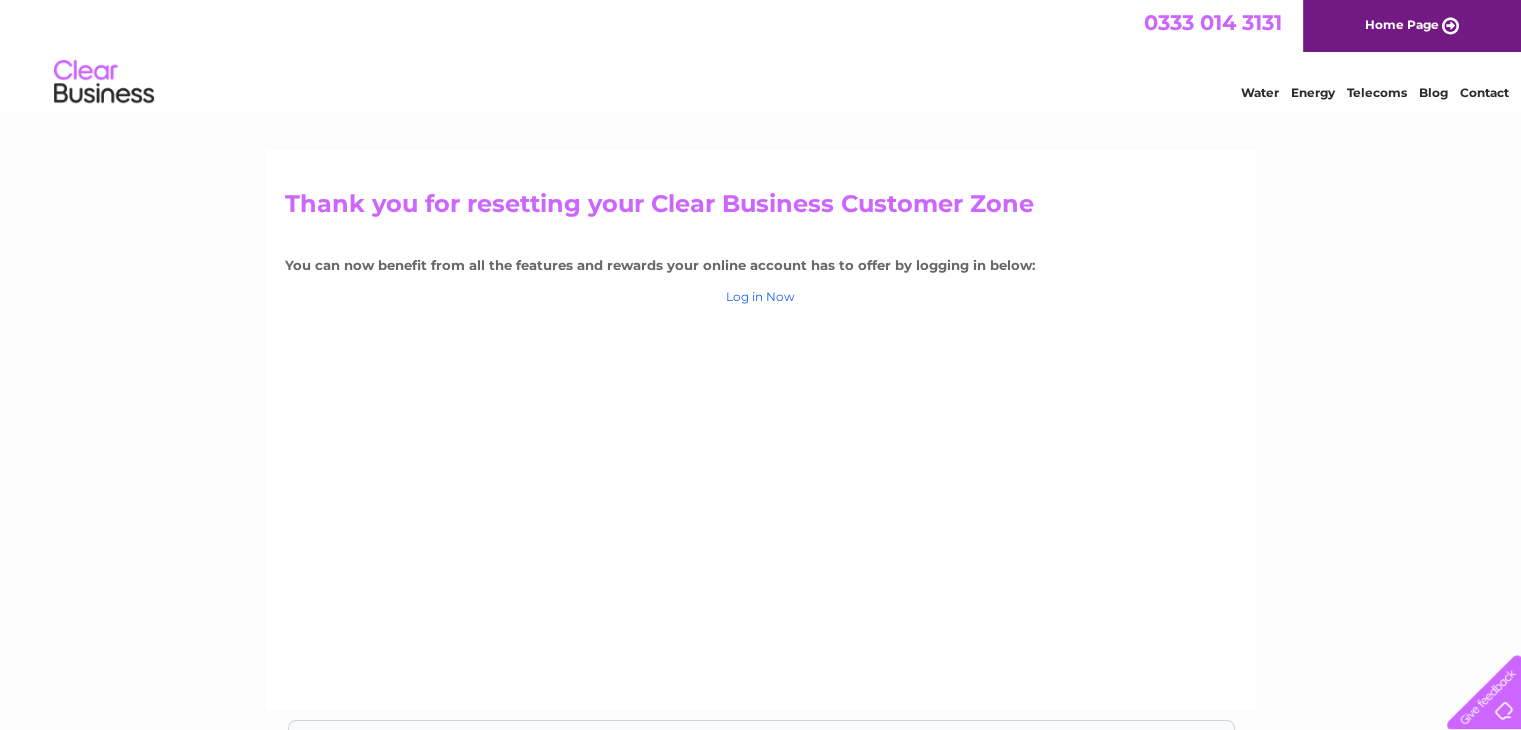 click on "Log in Now" at bounding box center (760, 296) 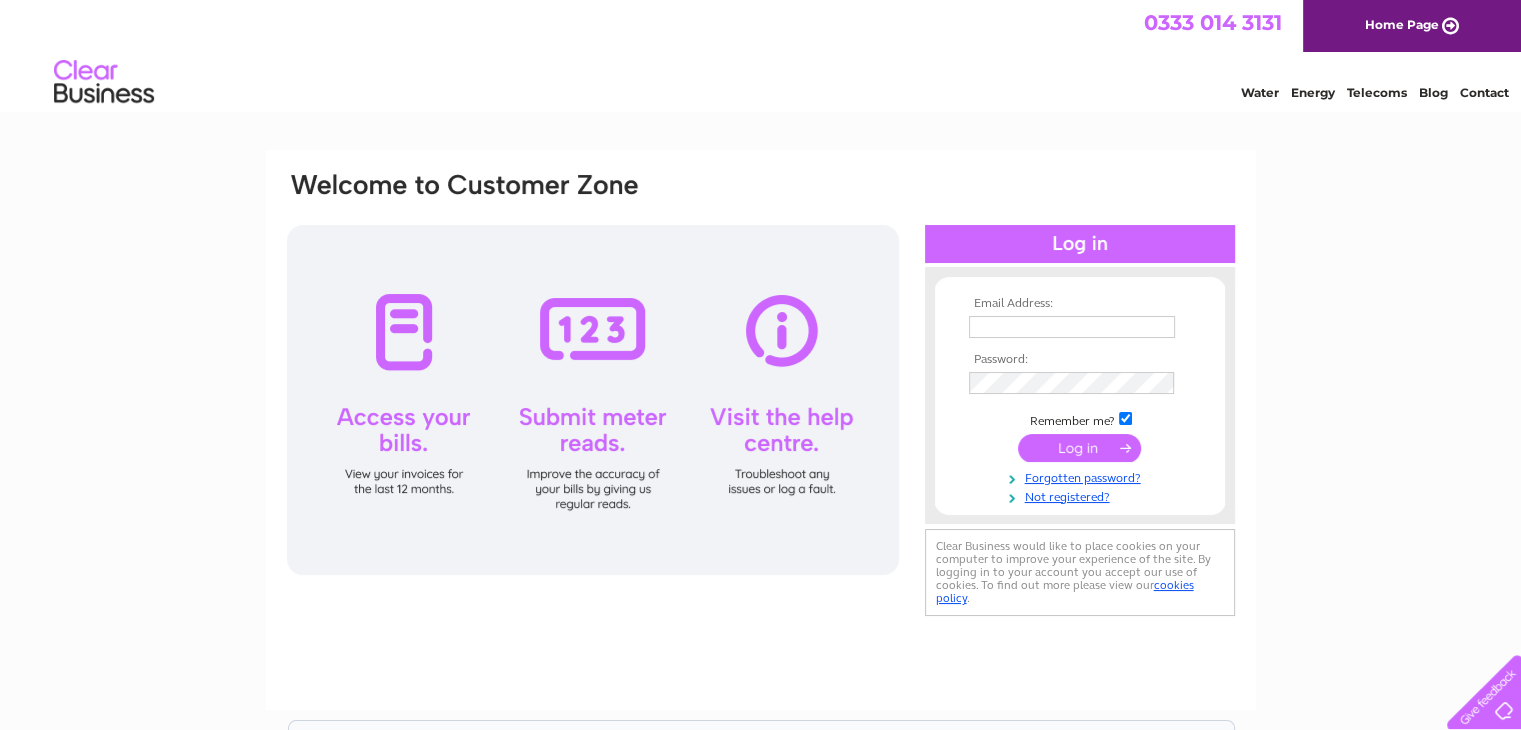 scroll, scrollTop: 0, scrollLeft: 0, axis: both 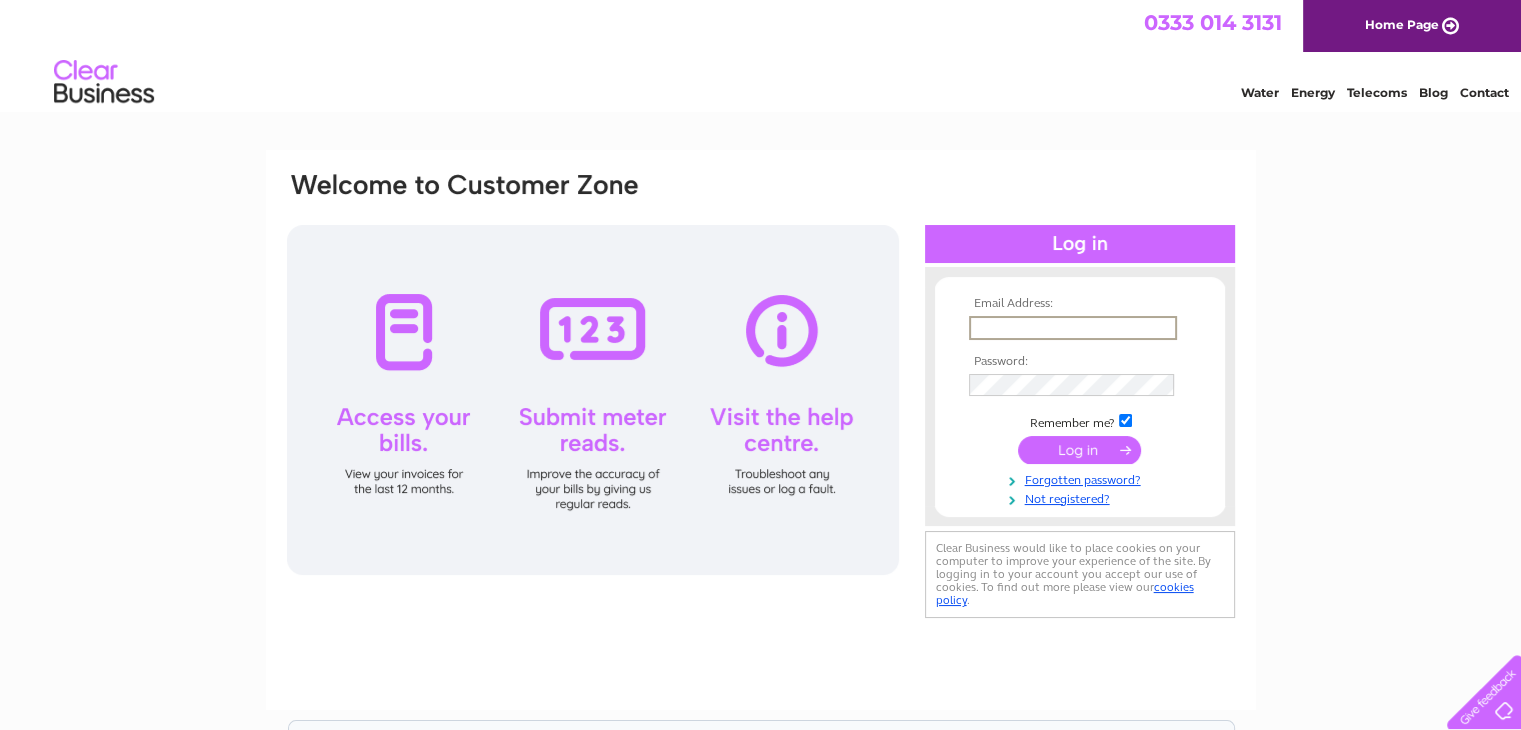 click at bounding box center [1073, 328] 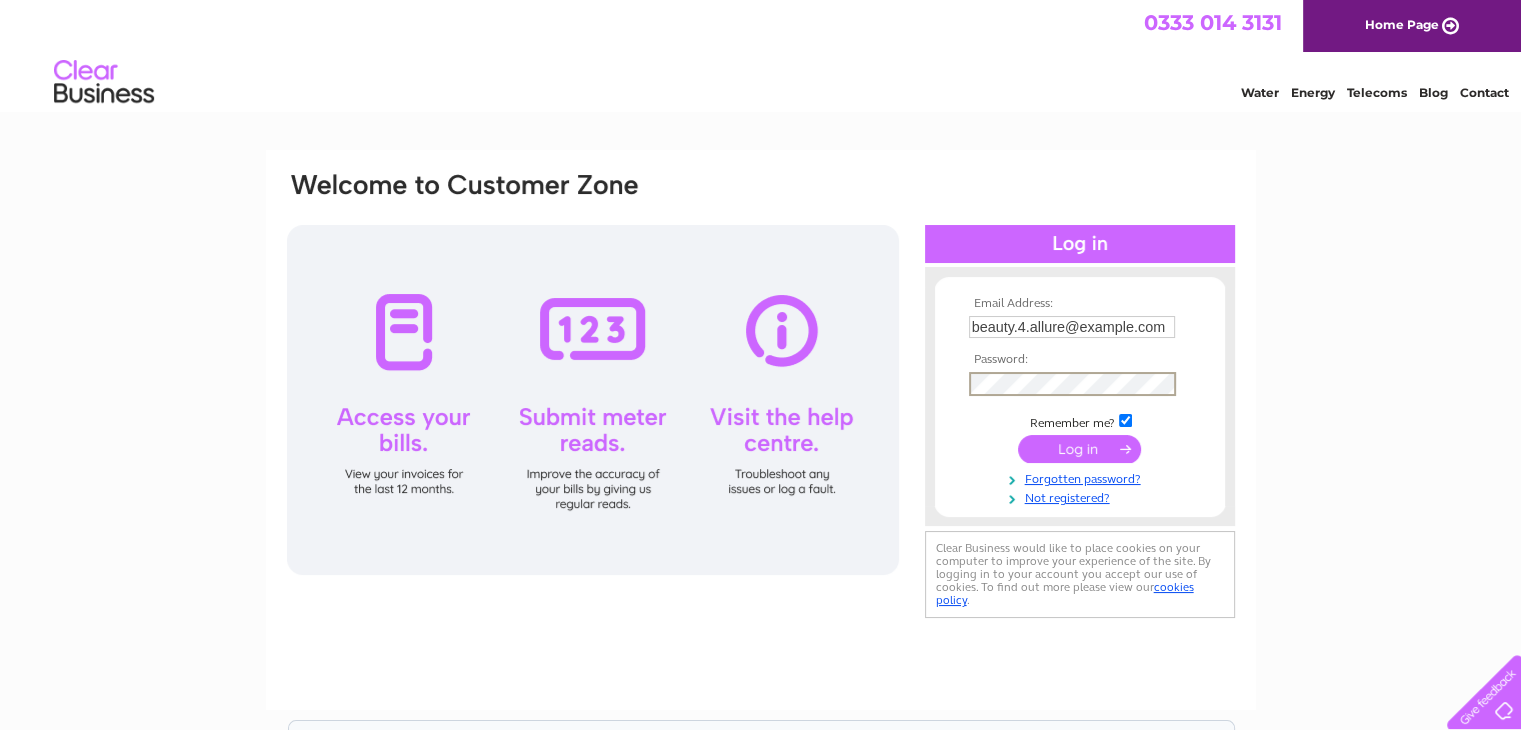 click at bounding box center [1079, 449] 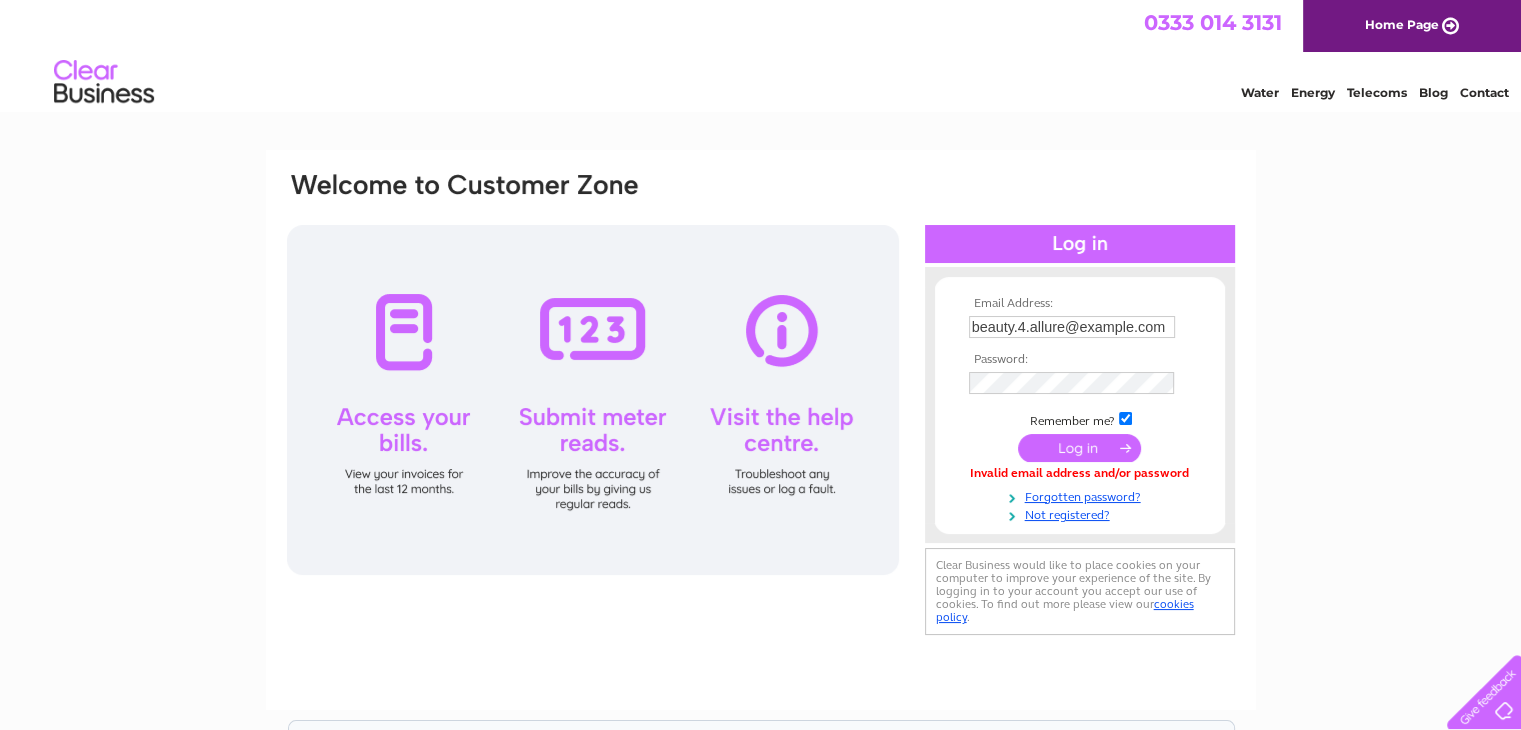 scroll, scrollTop: 0, scrollLeft: 0, axis: both 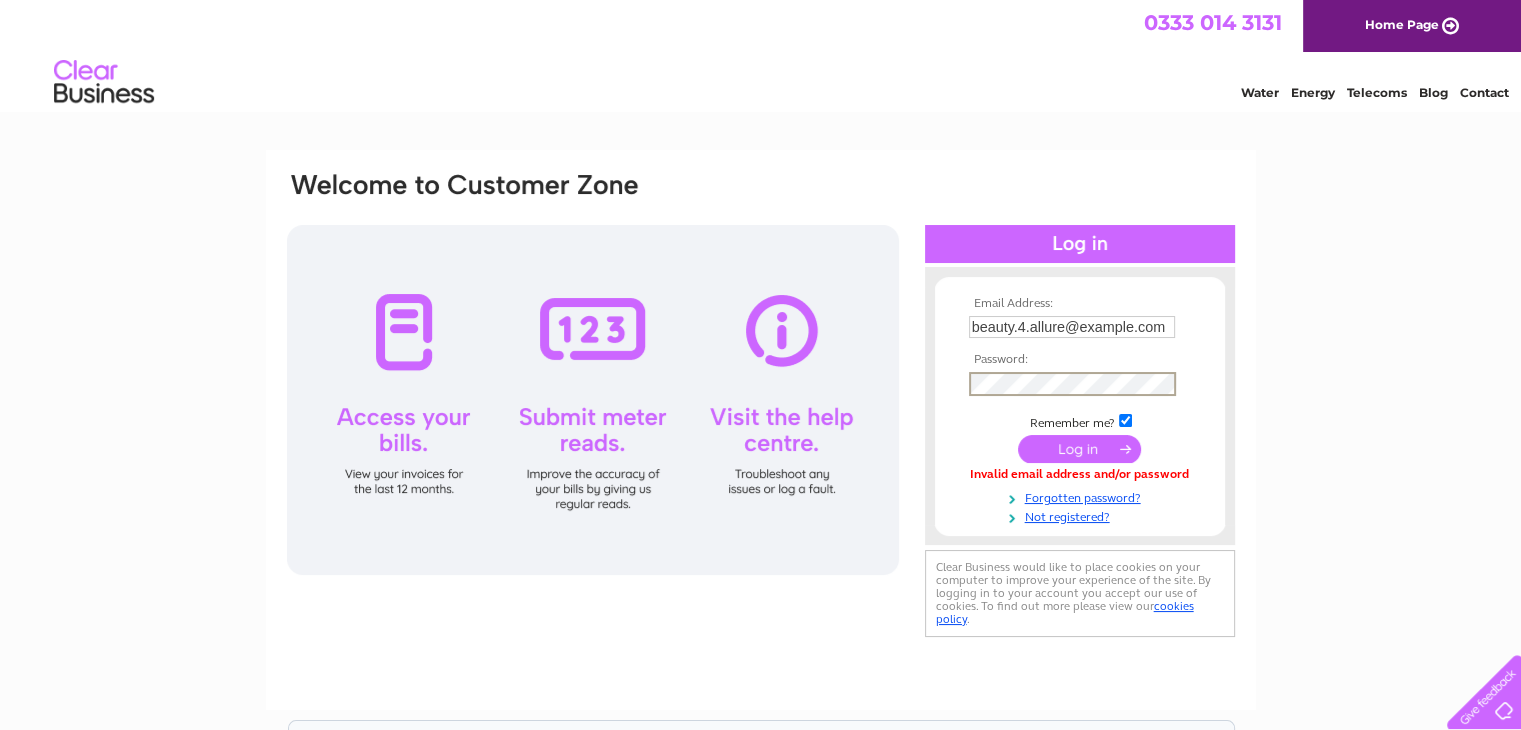 click at bounding box center [1079, 449] 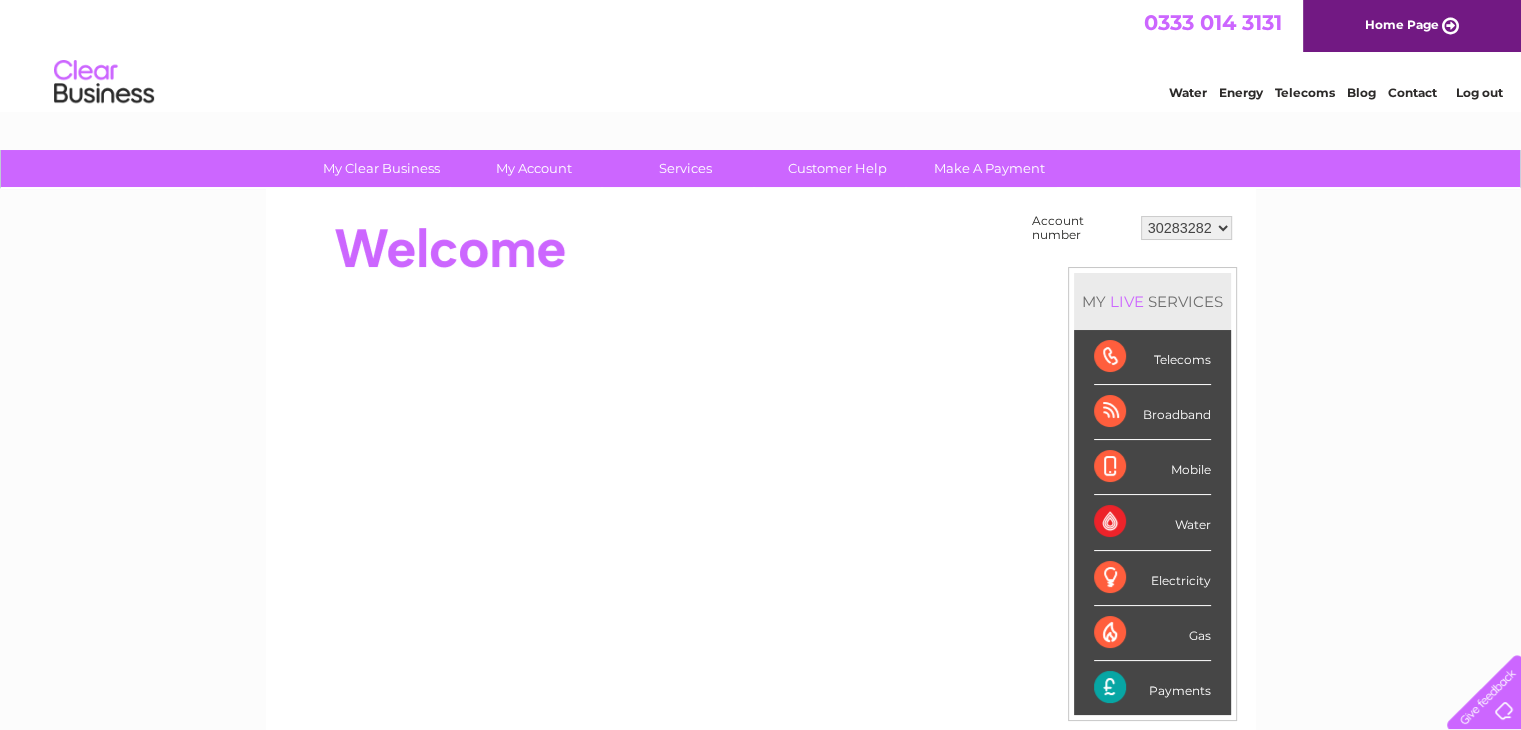 scroll, scrollTop: 0, scrollLeft: 0, axis: both 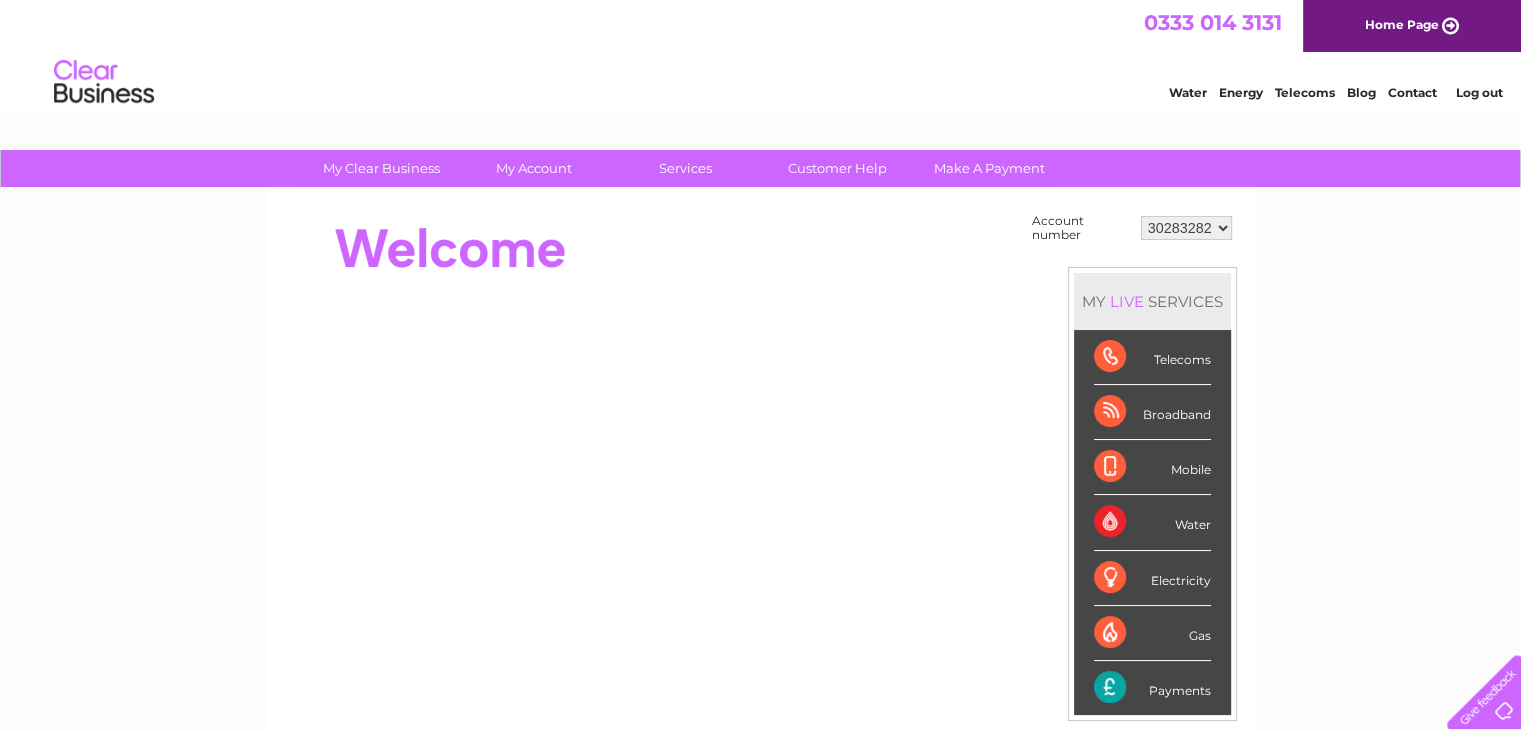 click on "30283282" at bounding box center [1186, 228] 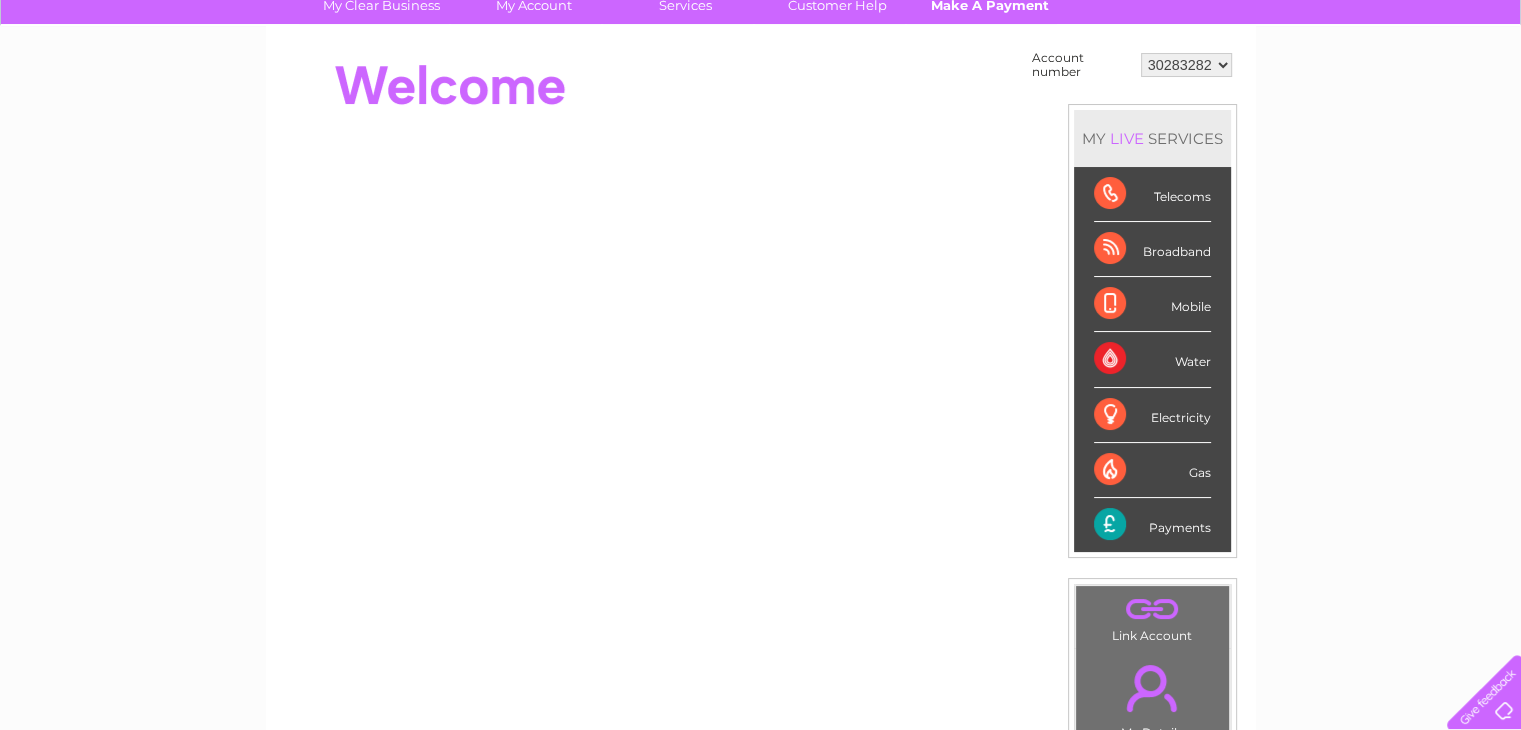 scroll, scrollTop: 0, scrollLeft: 0, axis: both 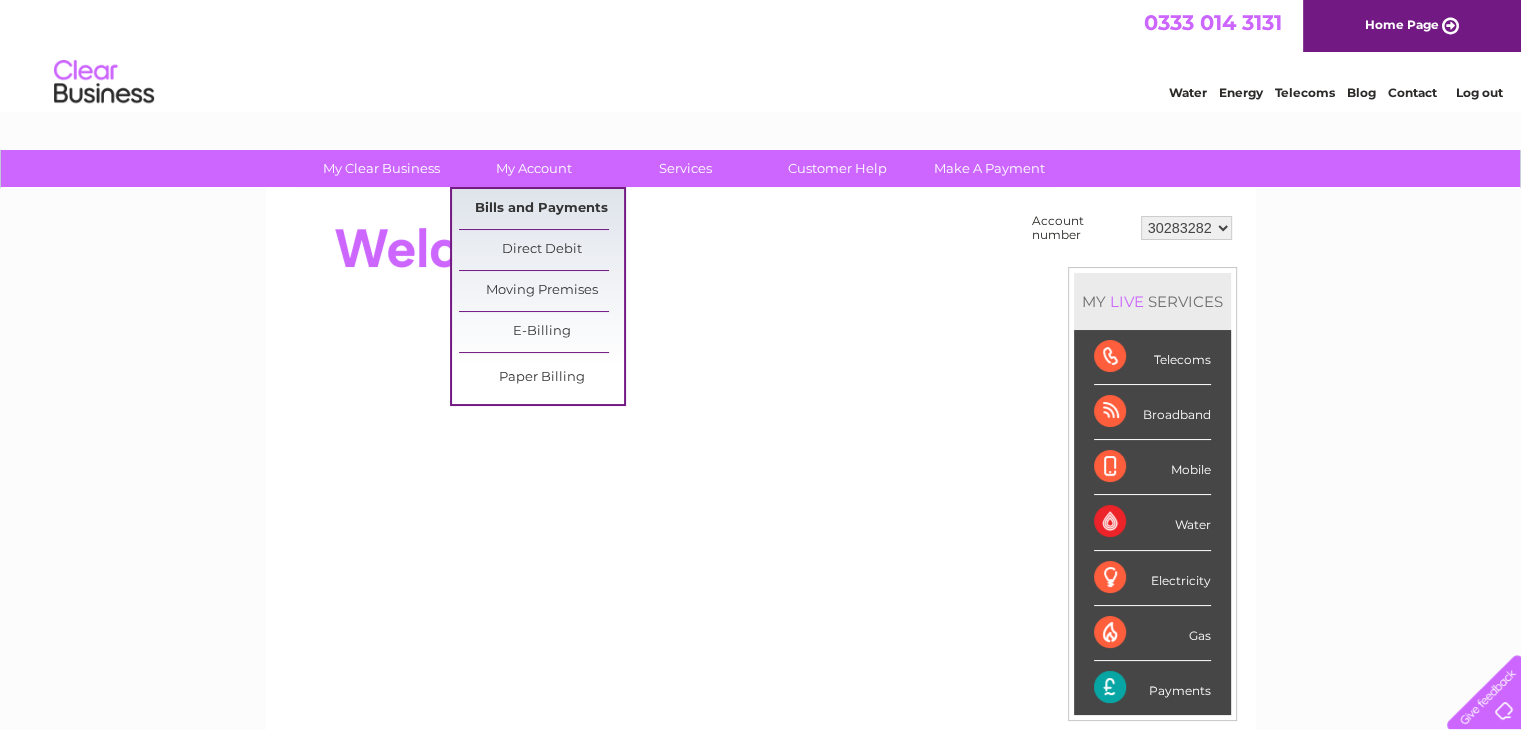 click on "Bills and Payments" at bounding box center [541, 209] 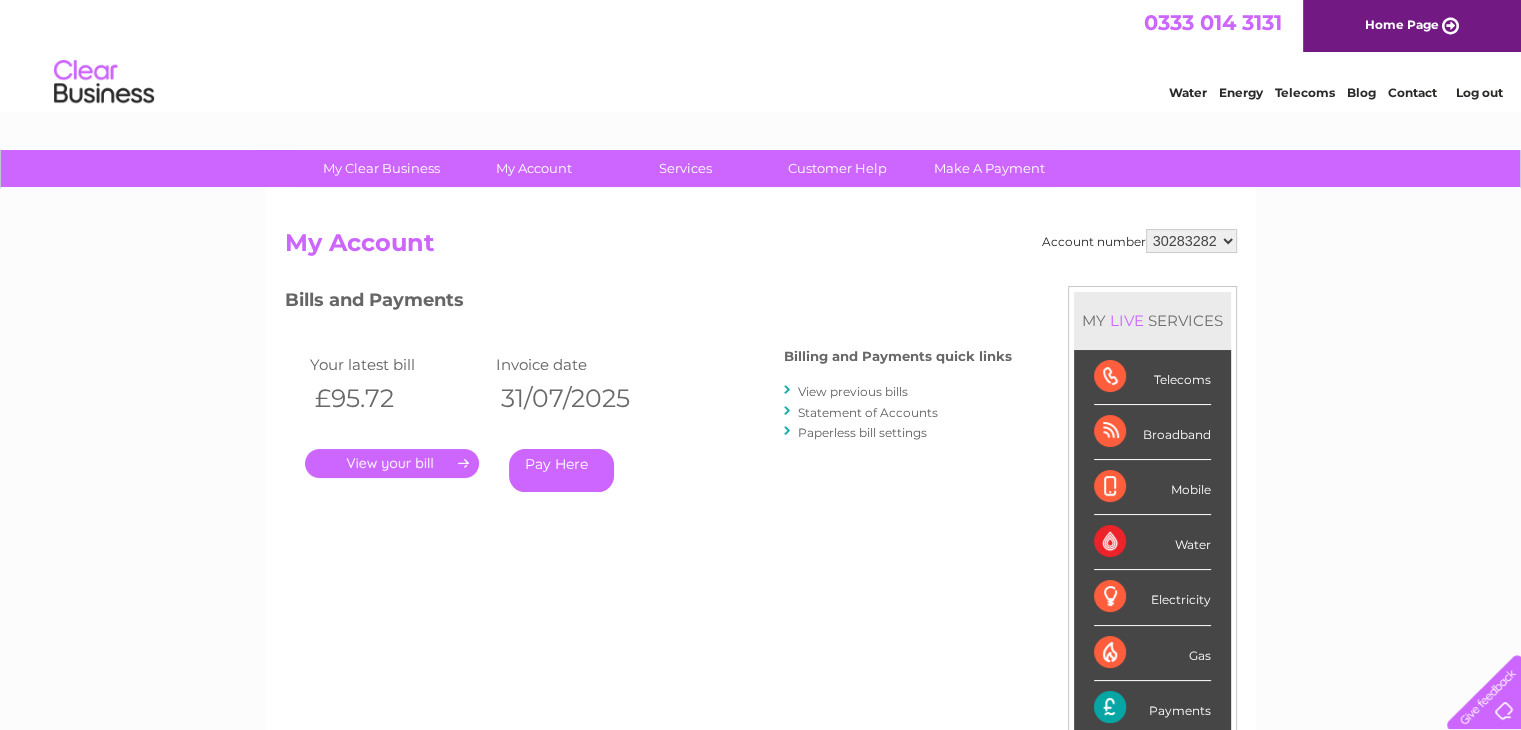 scroll, scrollTop: 0, scrollLeft: 0, axis: both 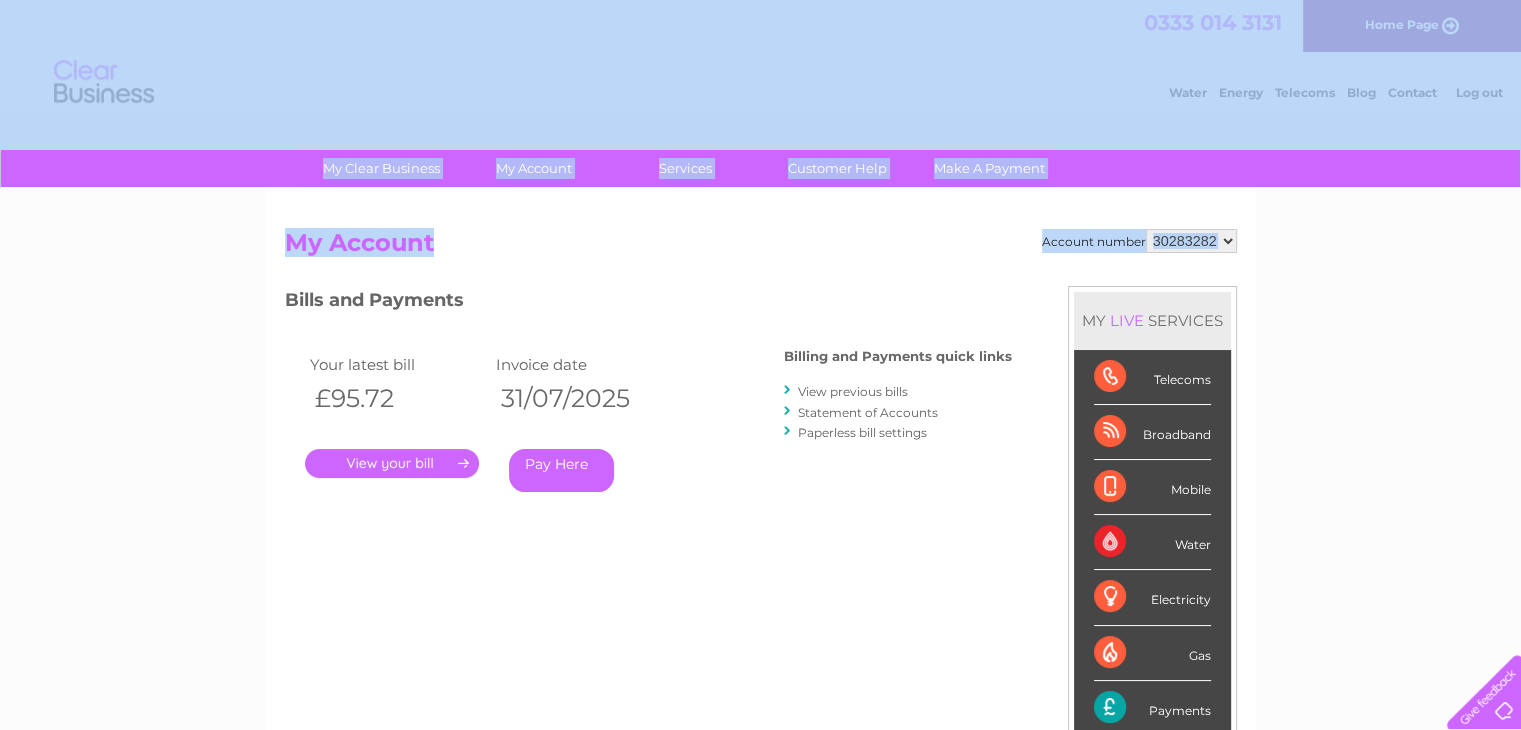 drag, startPoint x: 648, startPoint y: 264, endPoint x: 432, endPoint y: 145, distance: 246.61102 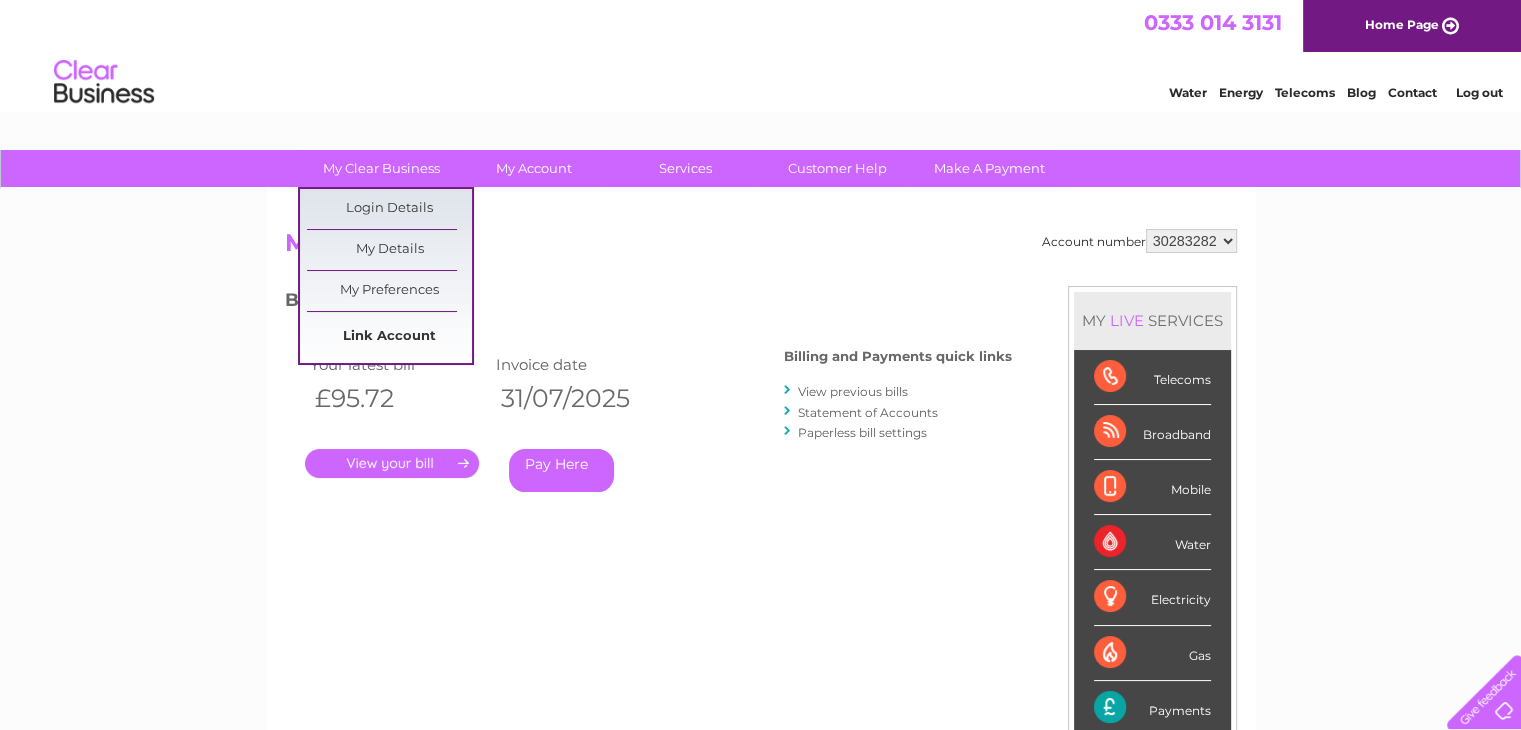click on "Link Account" at bounding box center (389, 337) 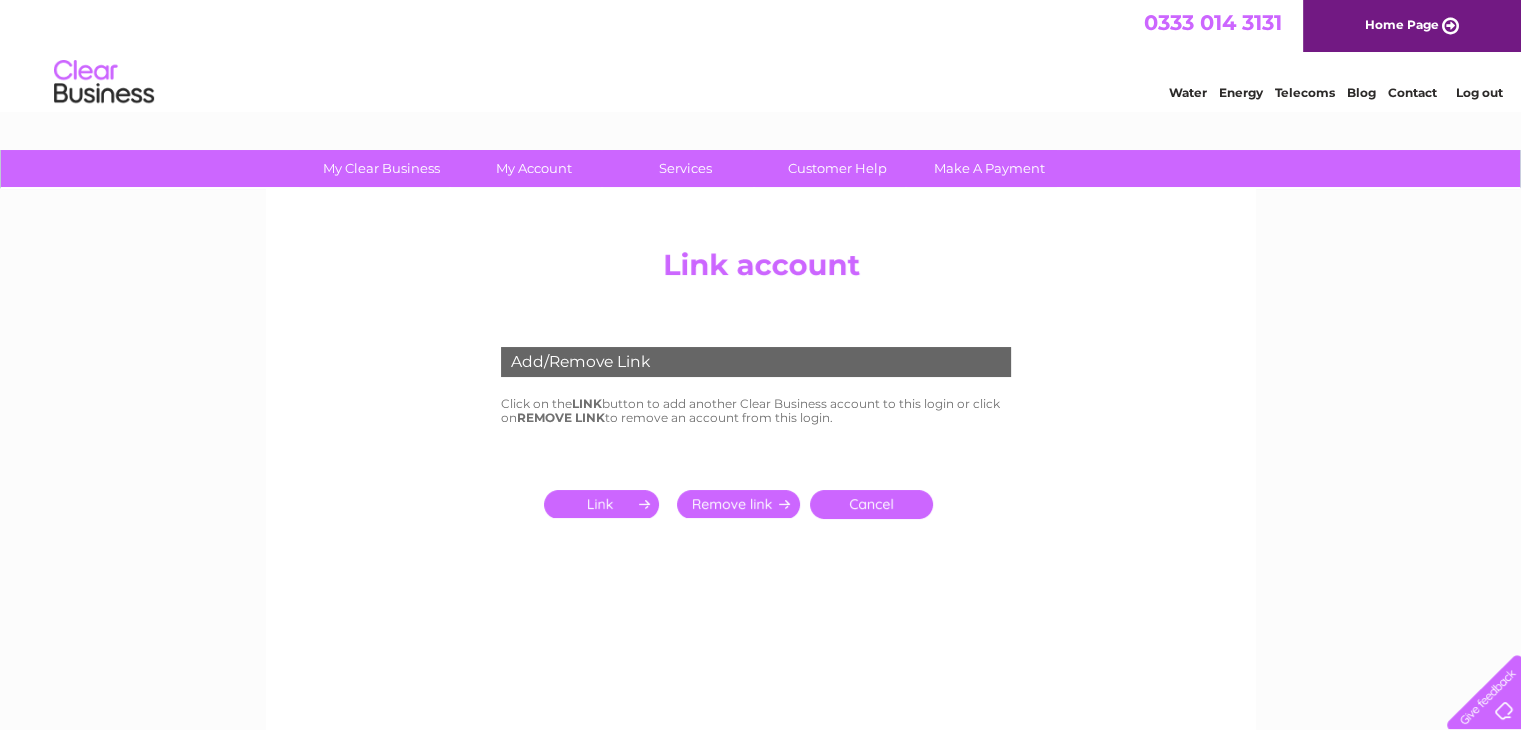 scroll, scrollTop: 0, scrollLeft: 0, axis: both 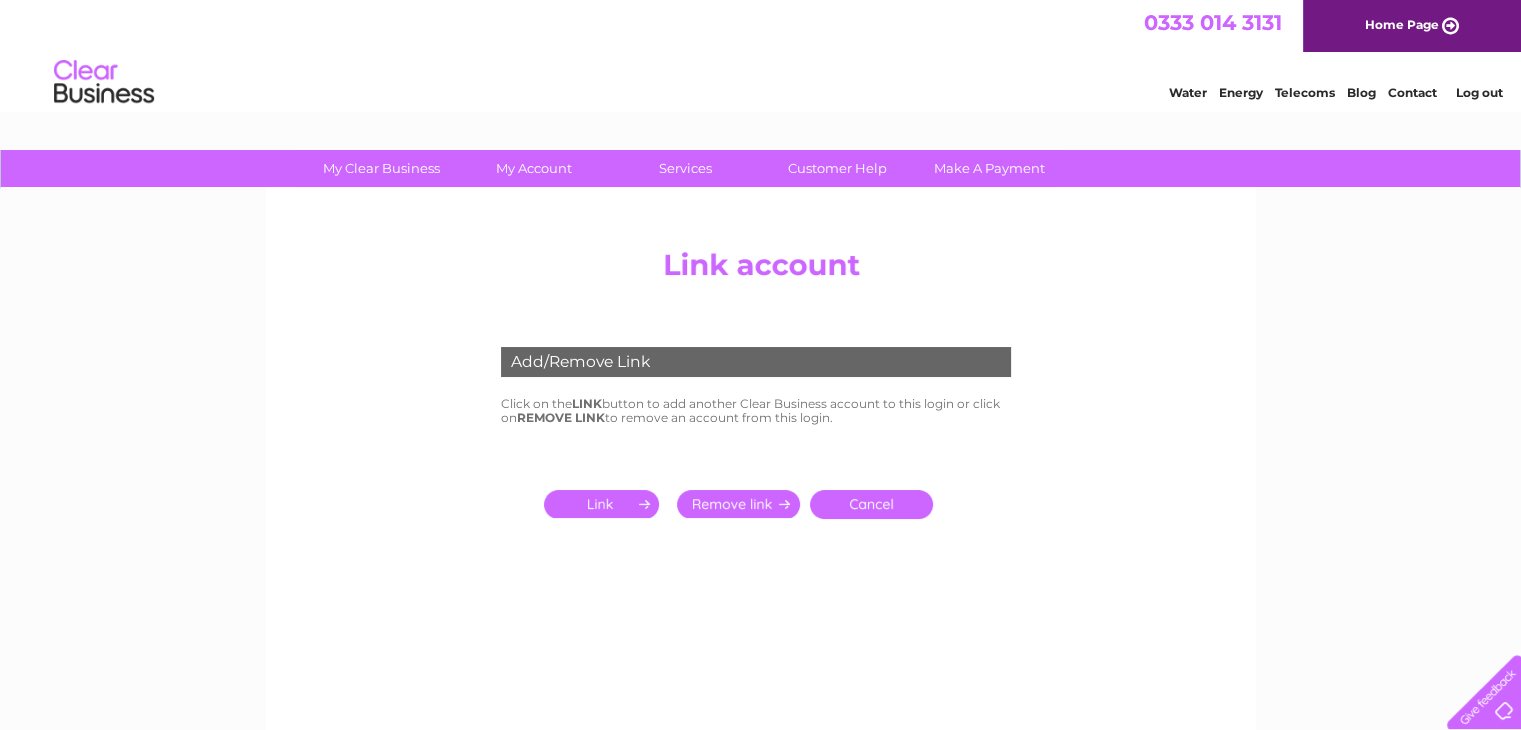 click at bounding box center (605, 504) 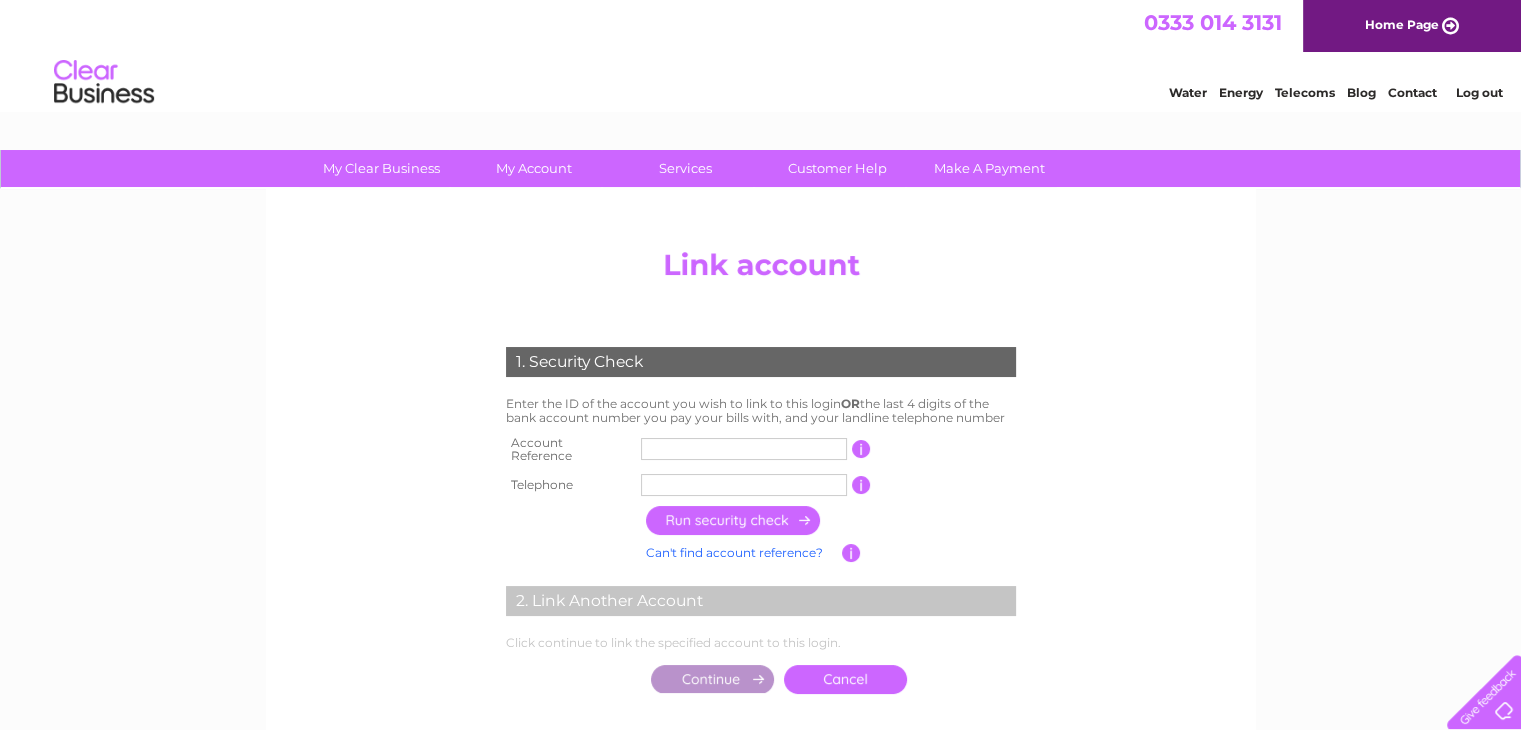 click at bounding box center [744, 449] 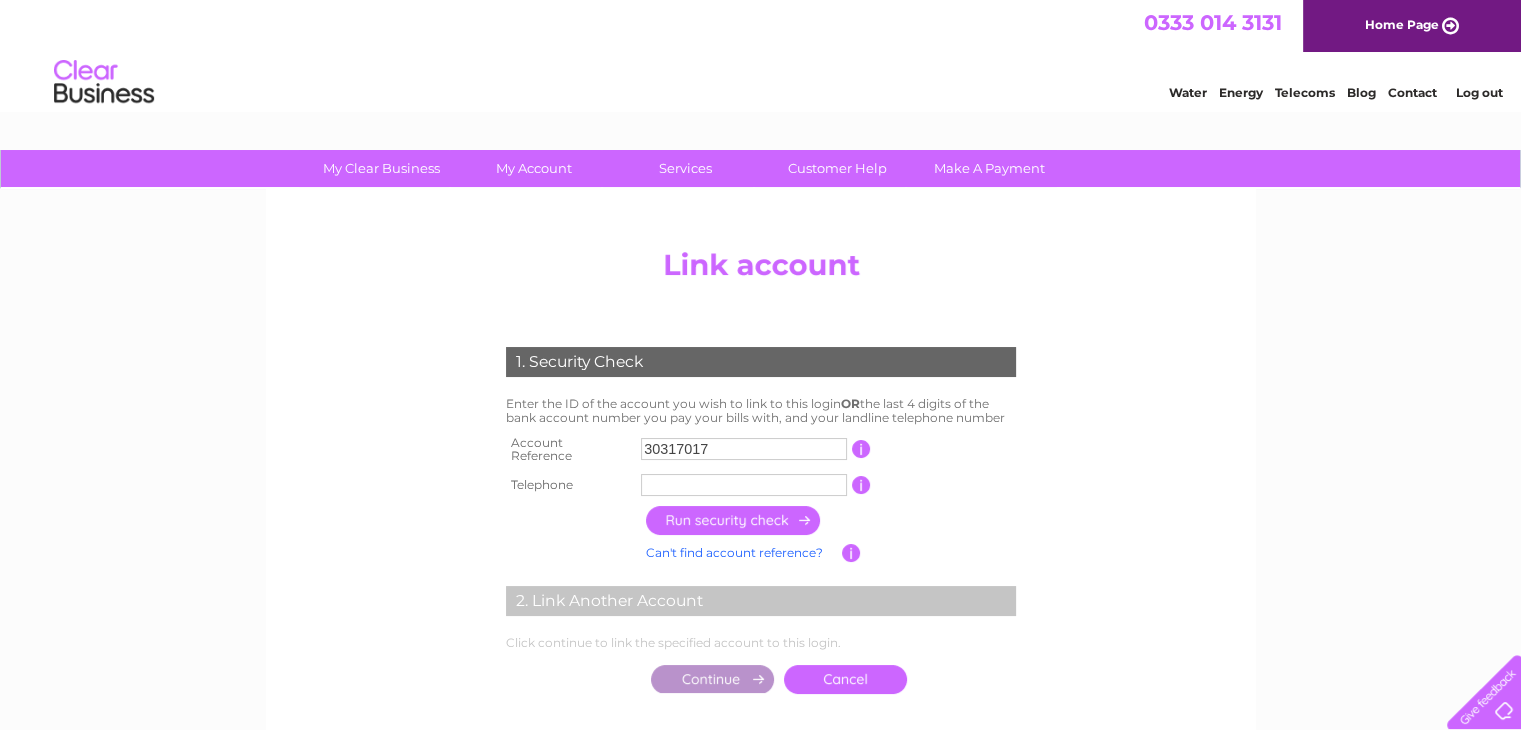 type on "30317017" 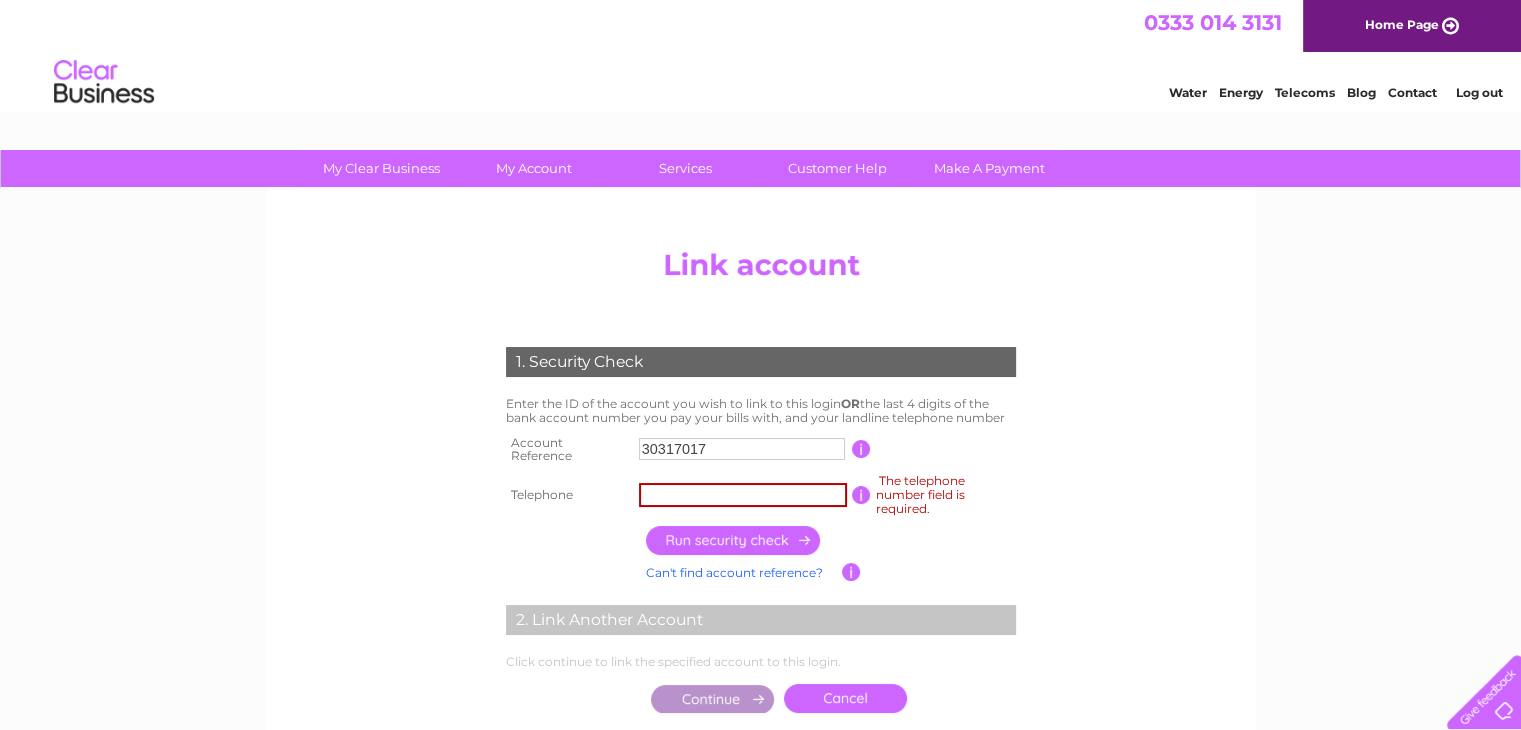 click at bounding box center [743, 495] 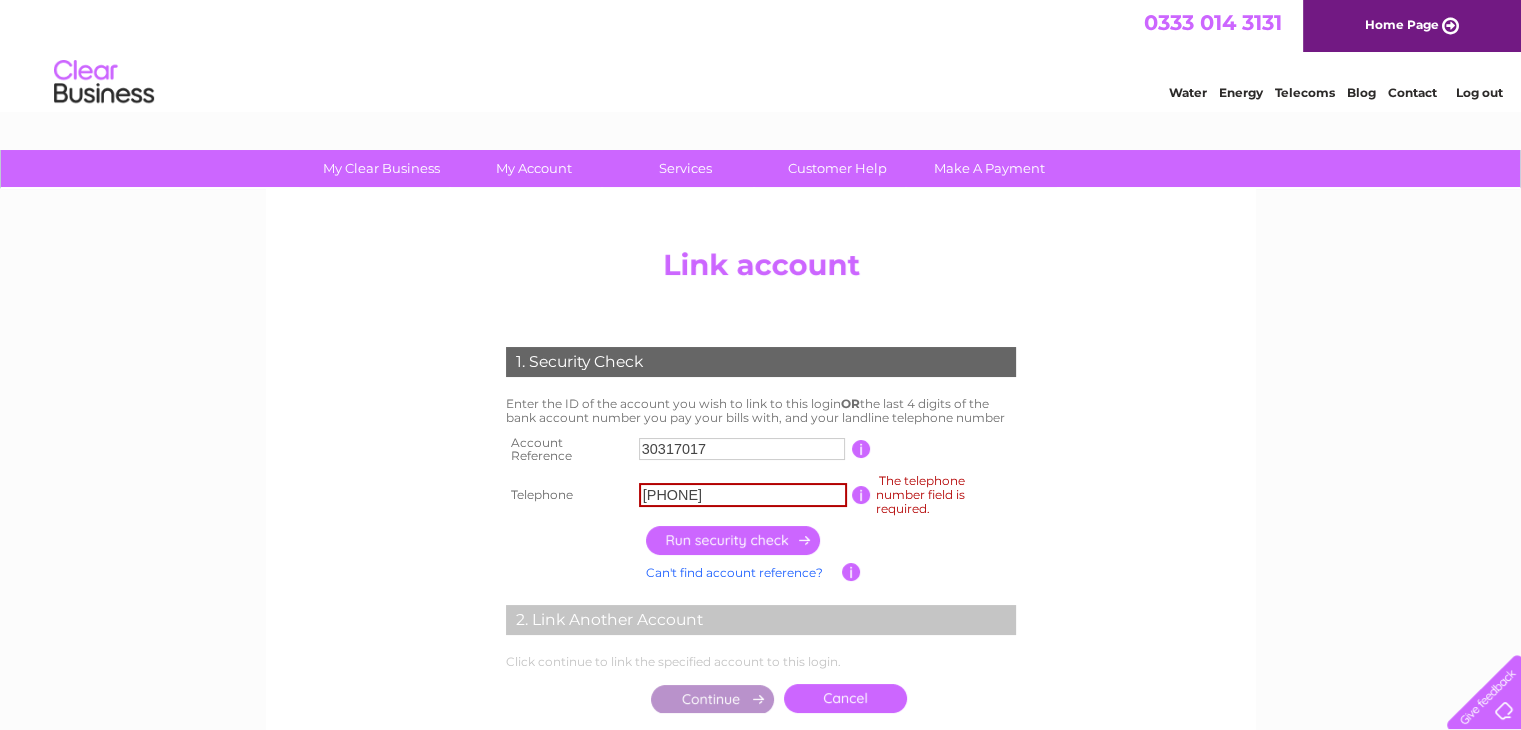type on "07512876627" 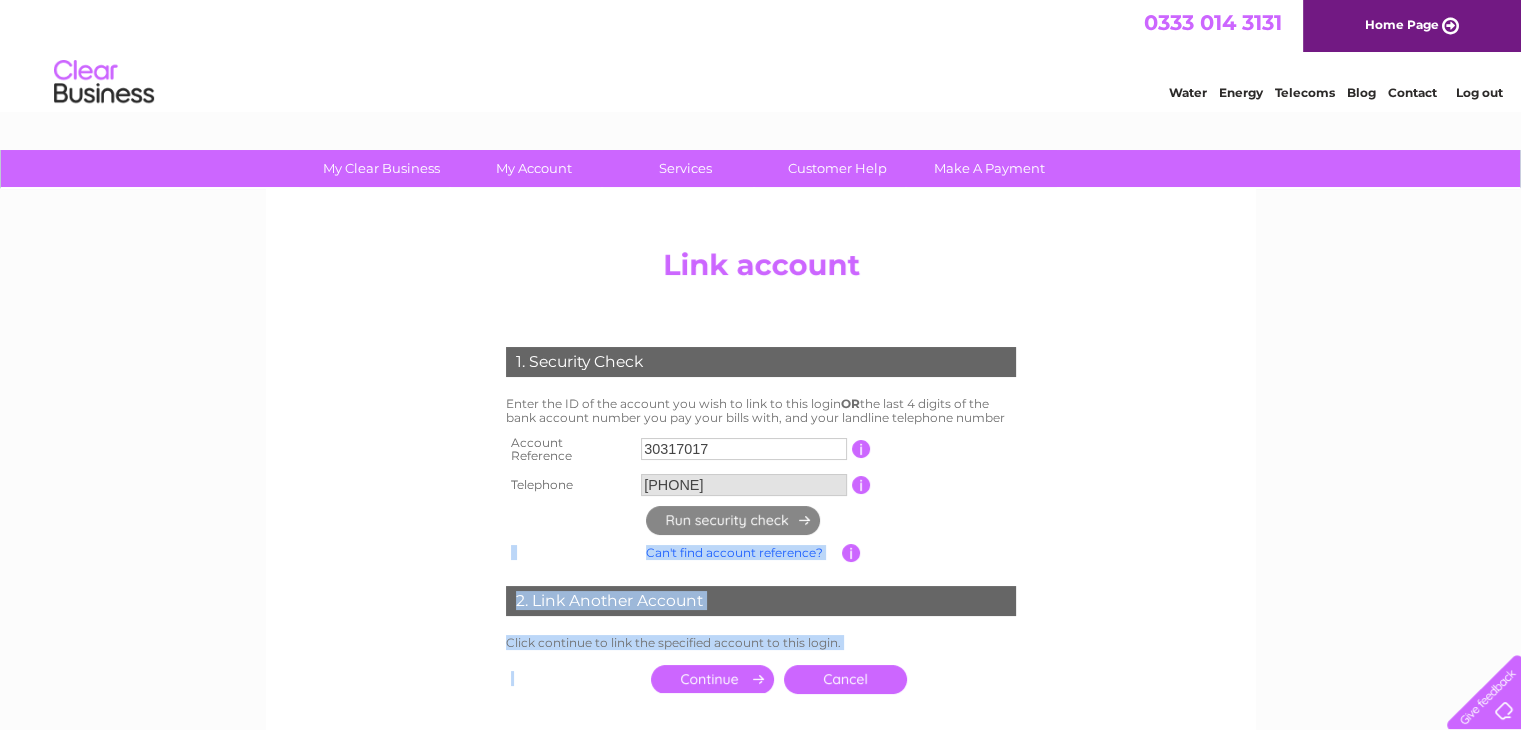 drag, startPoint x: 768, startPoint y: 530, endPoint x: 709, endPoint y: 669, distance: 151.00331 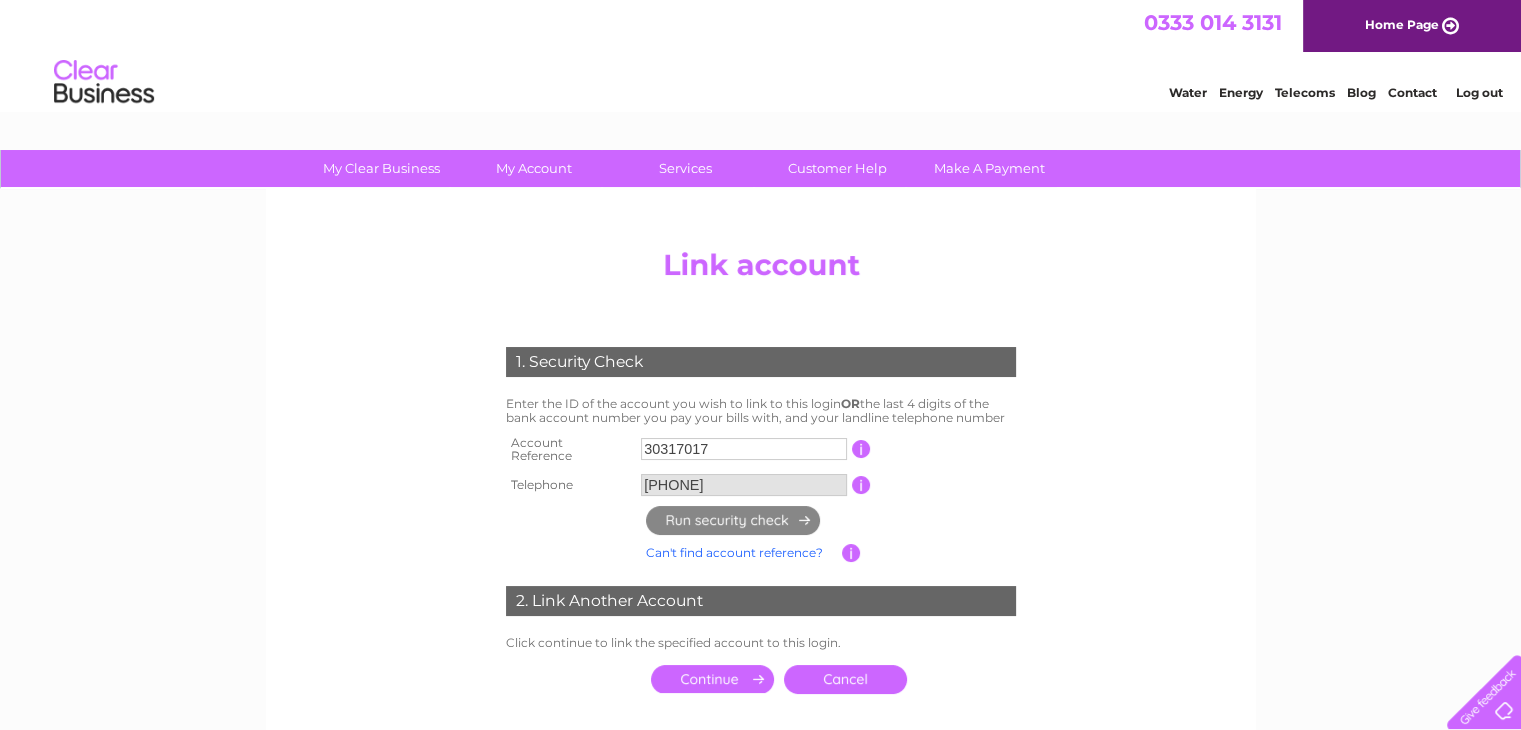 click on "Cancel" at bounding box center (831, 679) 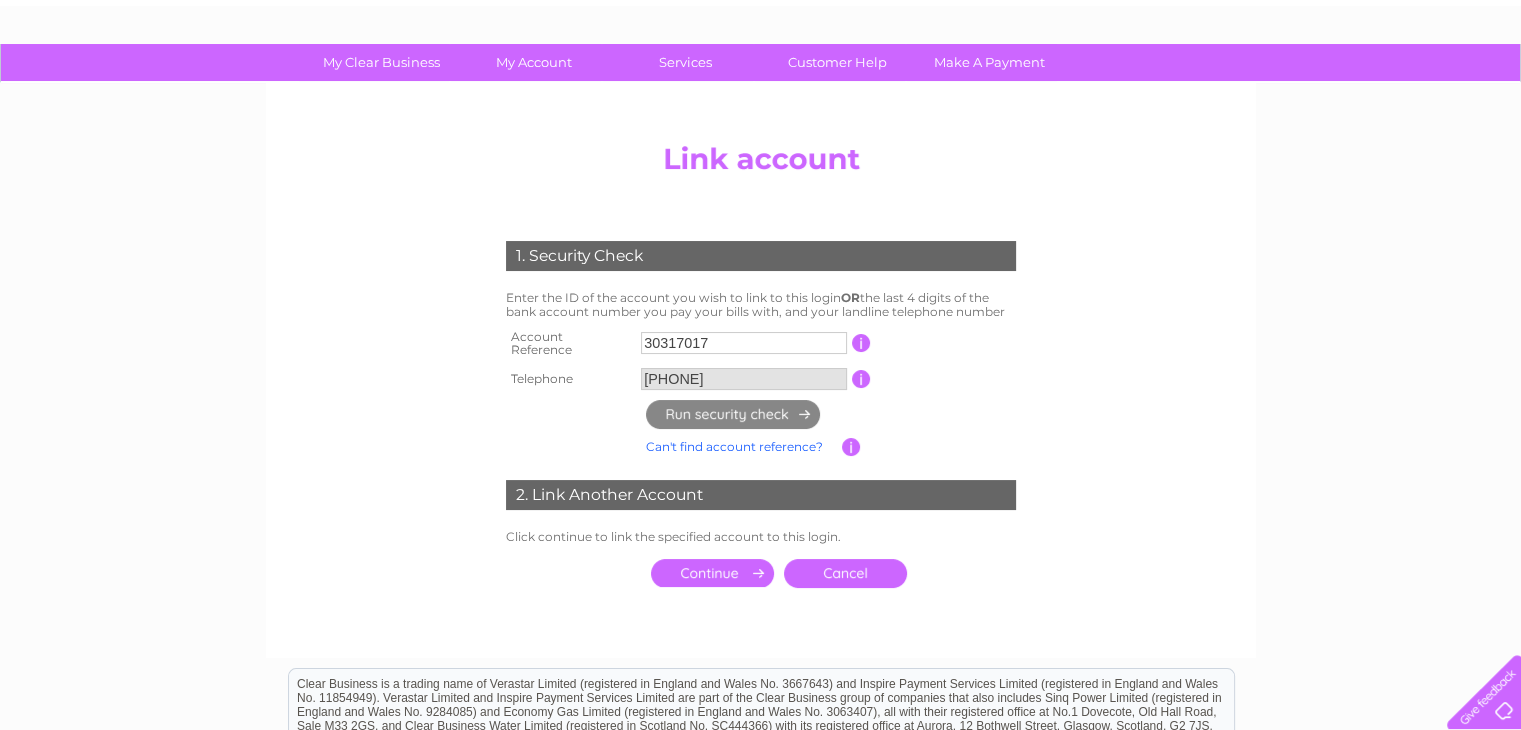scroll, scrollTop: 111, scrollLeft: 0, axis: vertical 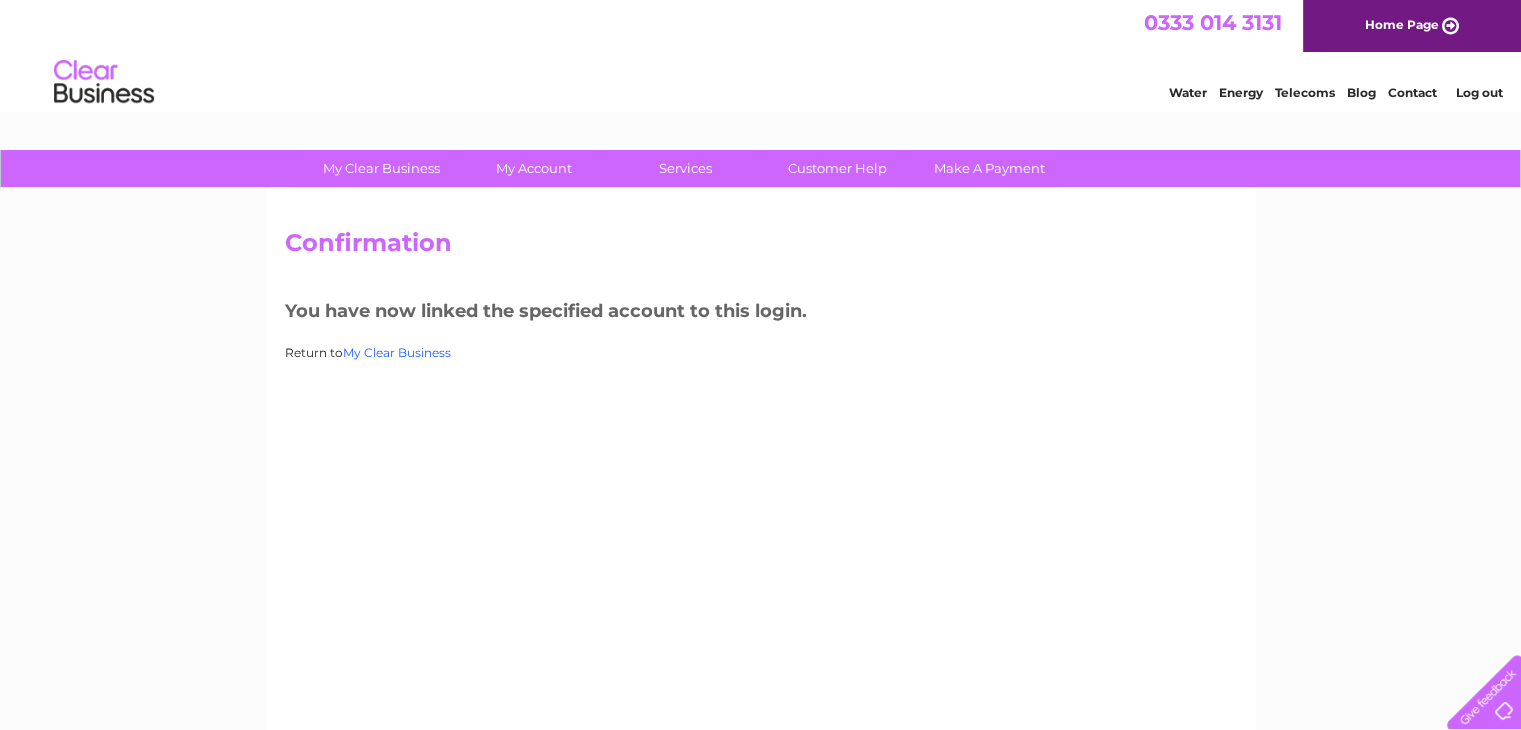 click on "My Clear Business" at bounding box center (397, 352) 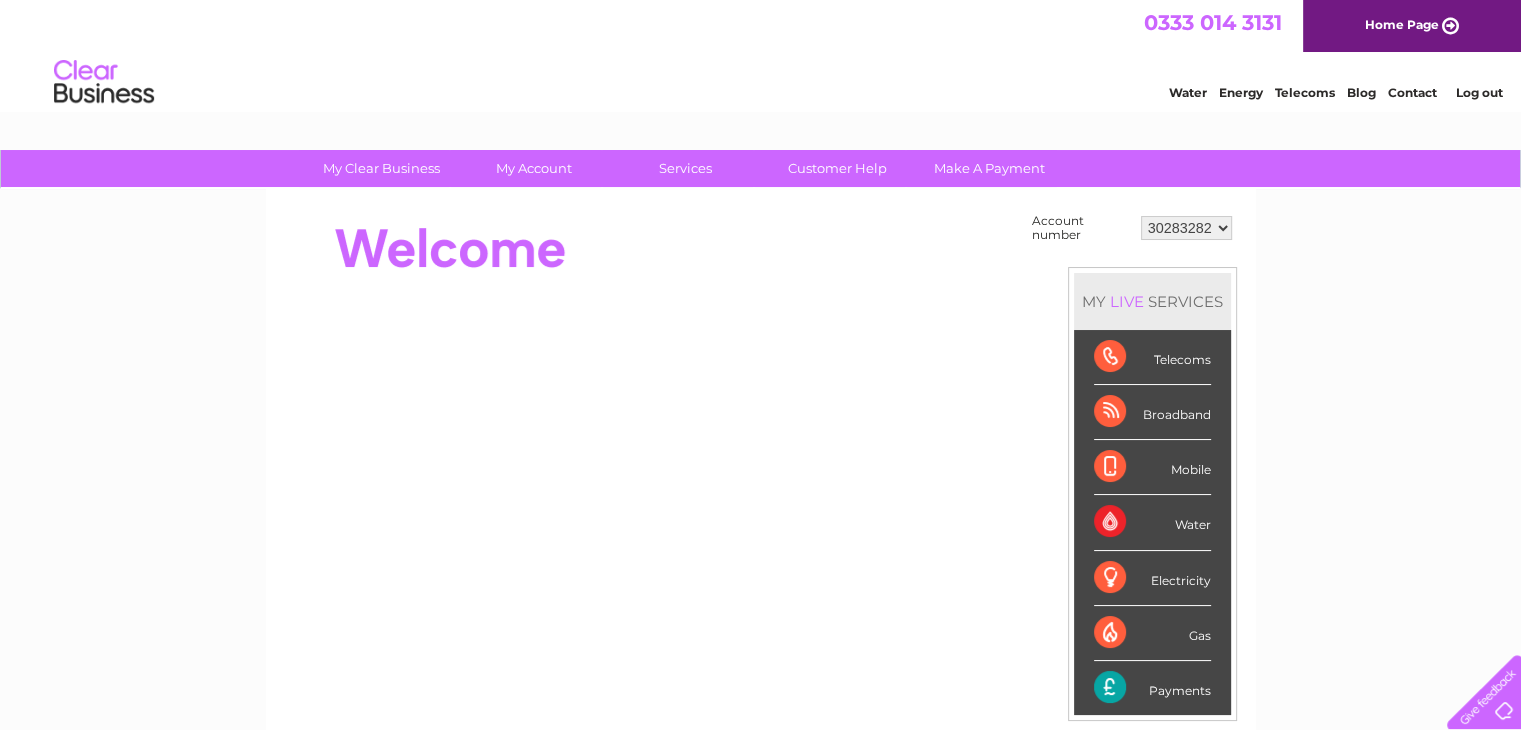 scroll, scrollTop: 0, scrollLeft: 0, axis: both 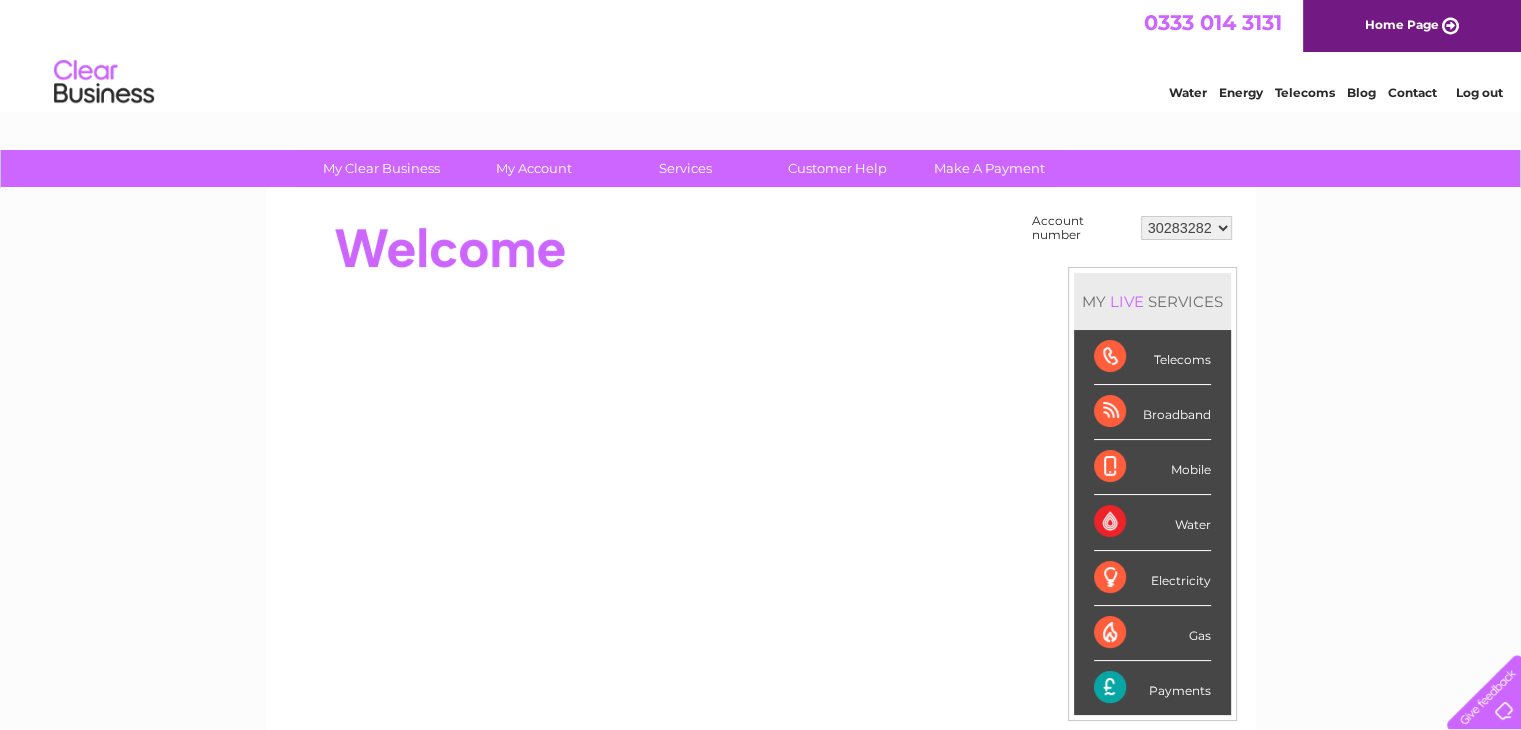click on "30283282
30317017" at bounding box center (1186, 228) 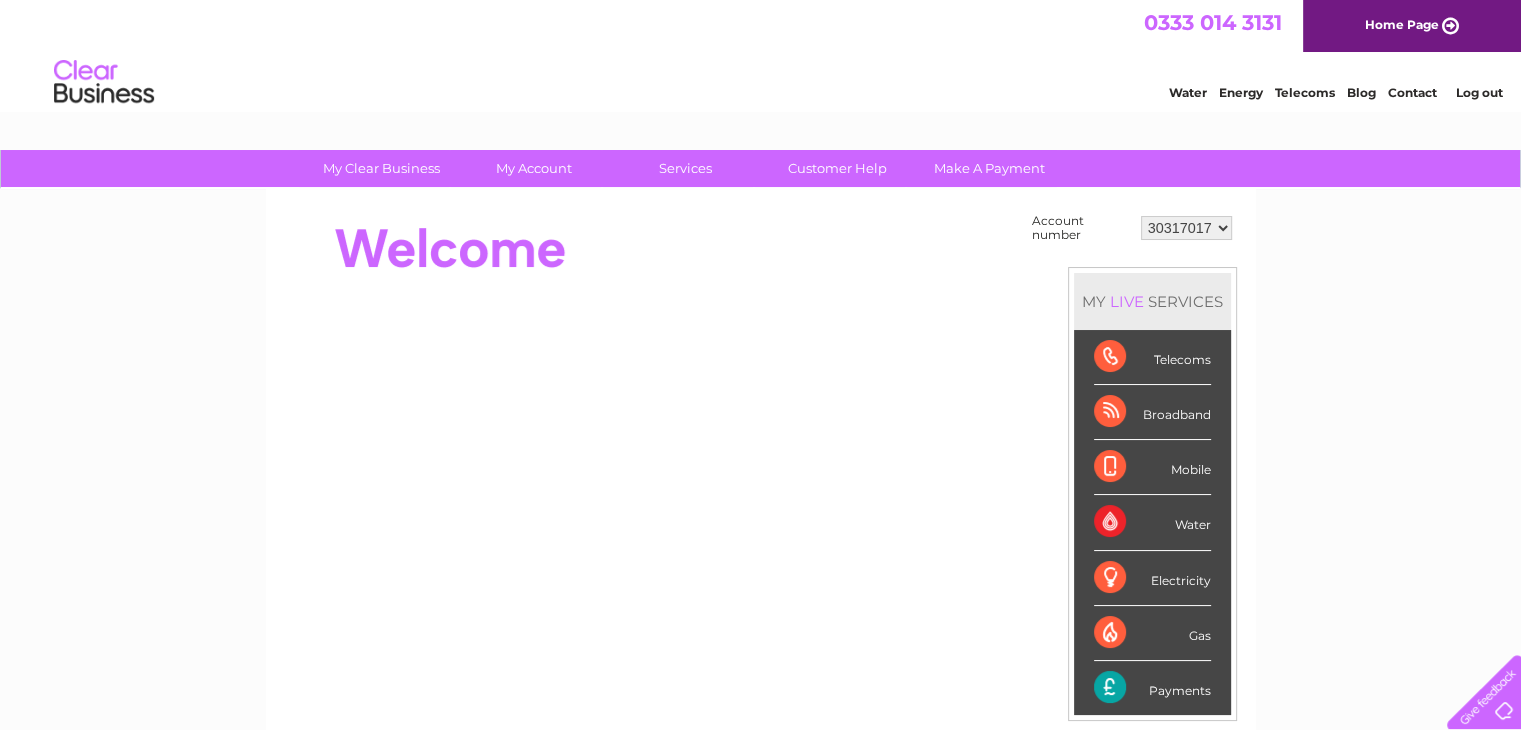 click on "30283282
30317017" at bounding box center (1186, 228) 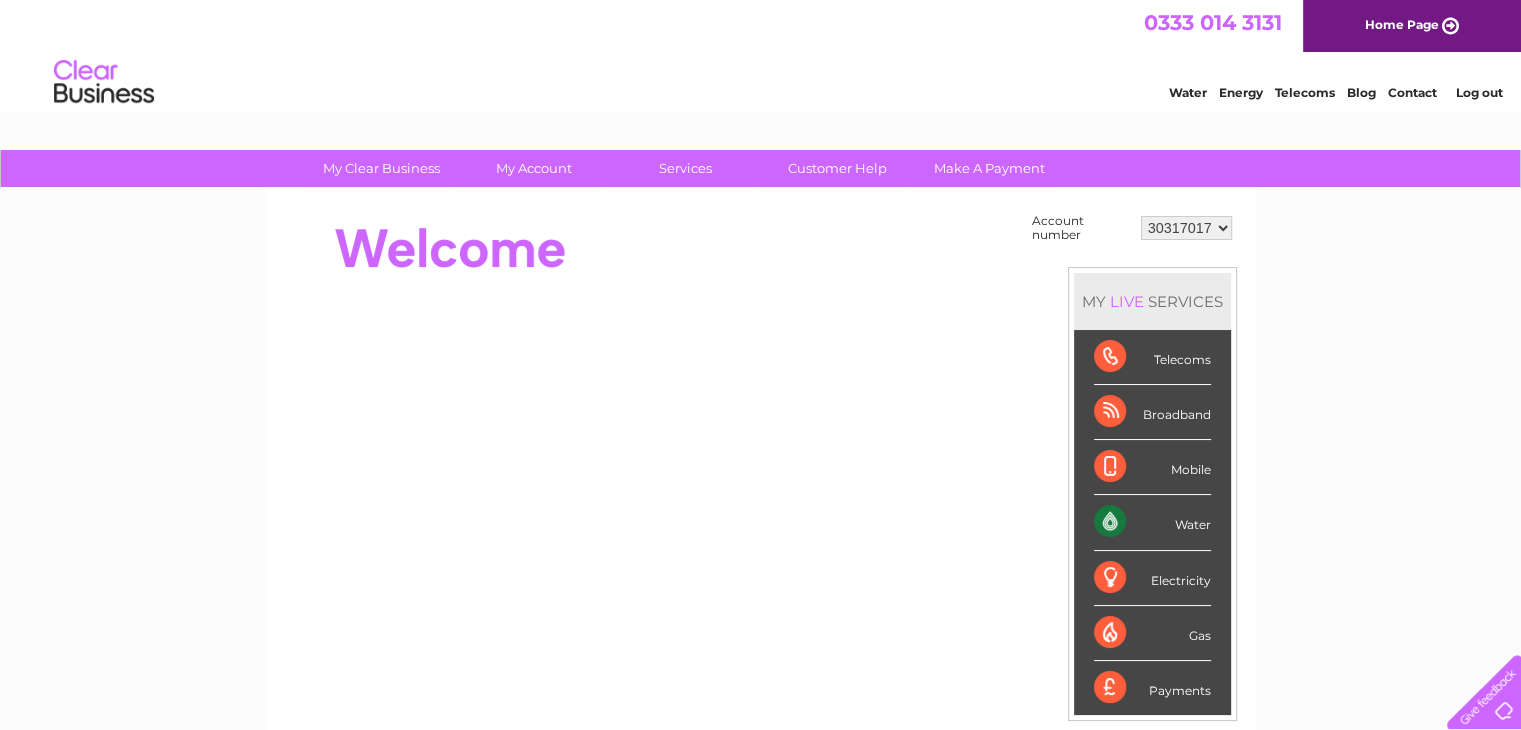 scroll, scrollTop: 0, scrollLeft: 0, axis: both 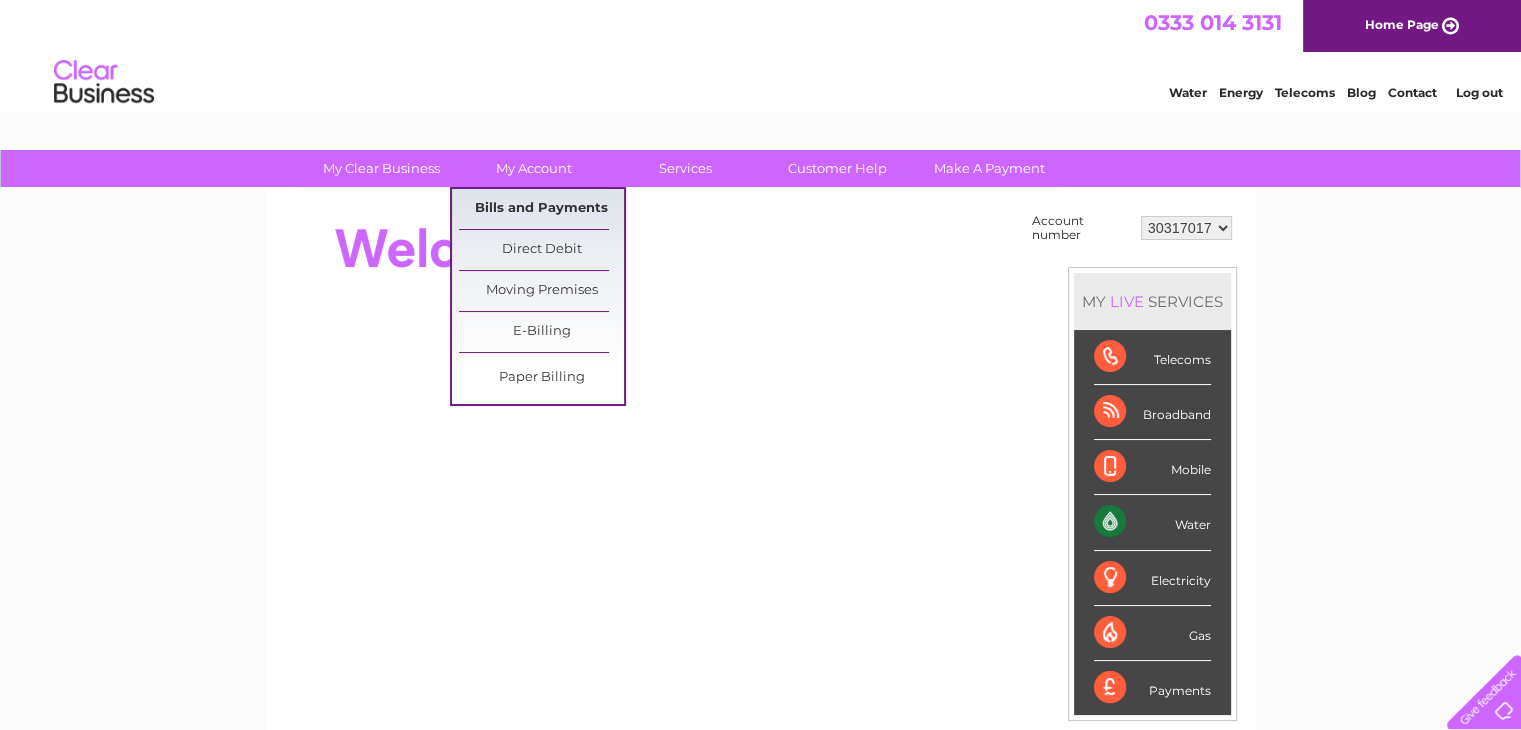 click on "Bills and Payments" at bounding box center (541, 209) 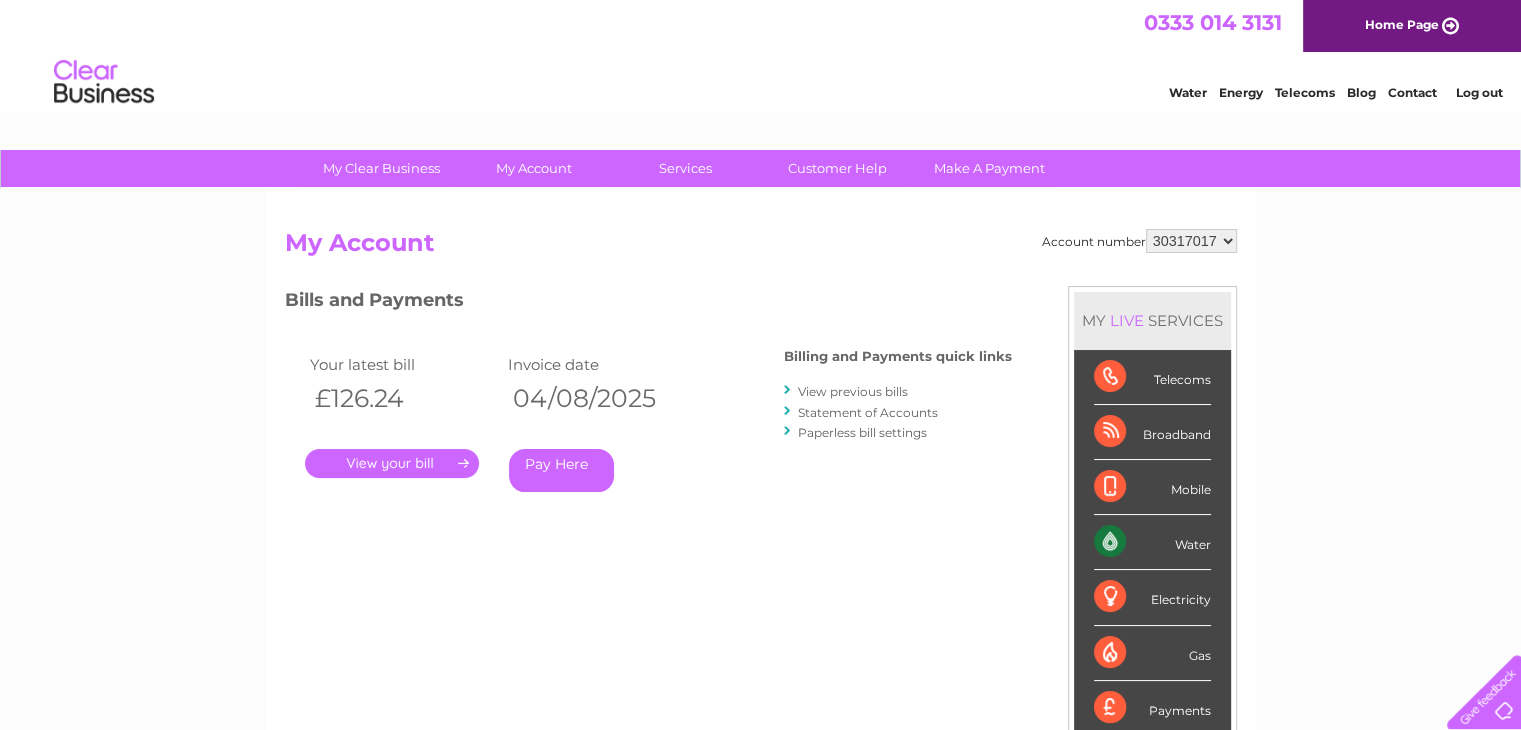 scroll, scrollTop: 0, scrollLeft: 0, axis: both 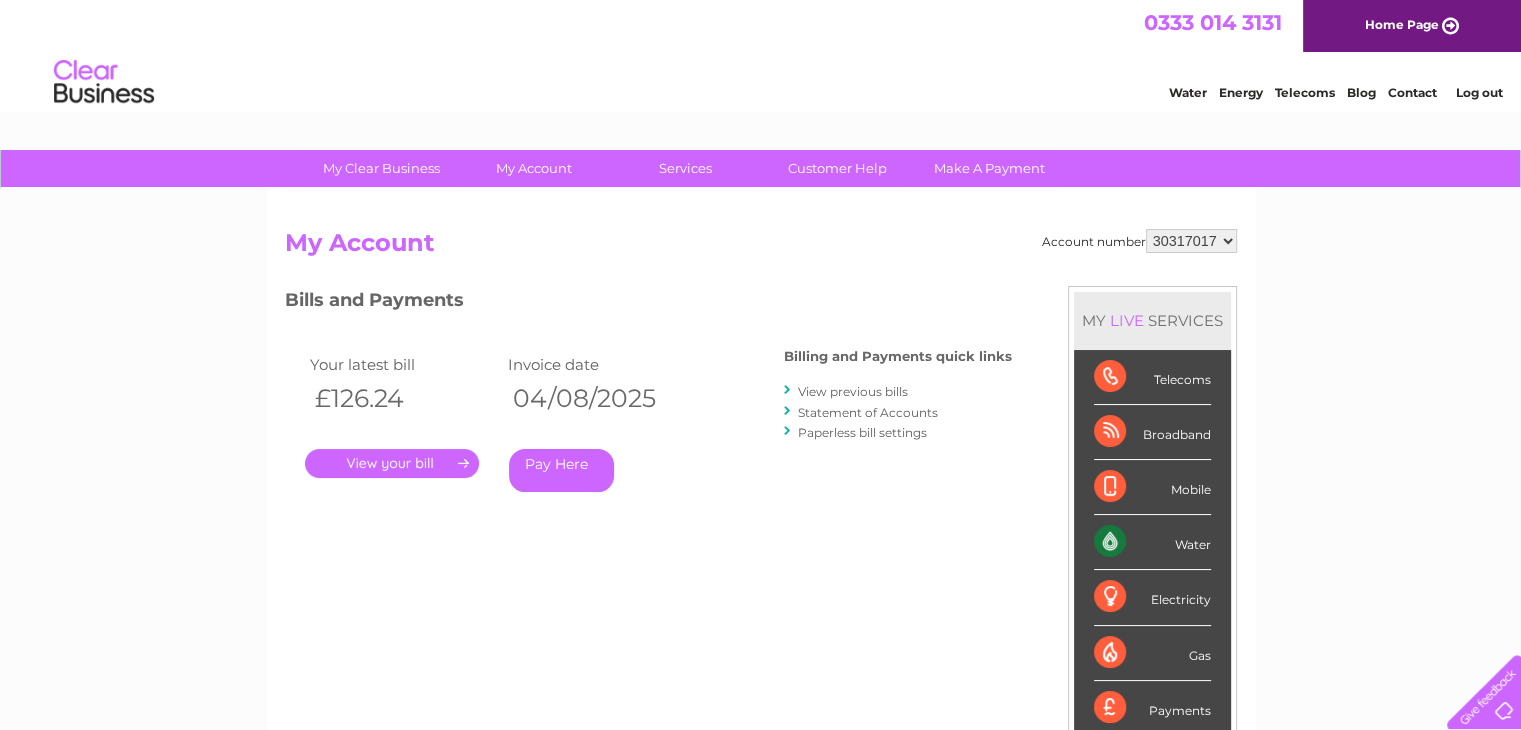 click on "Statement of Accounts" at bounding box center (868, 412) 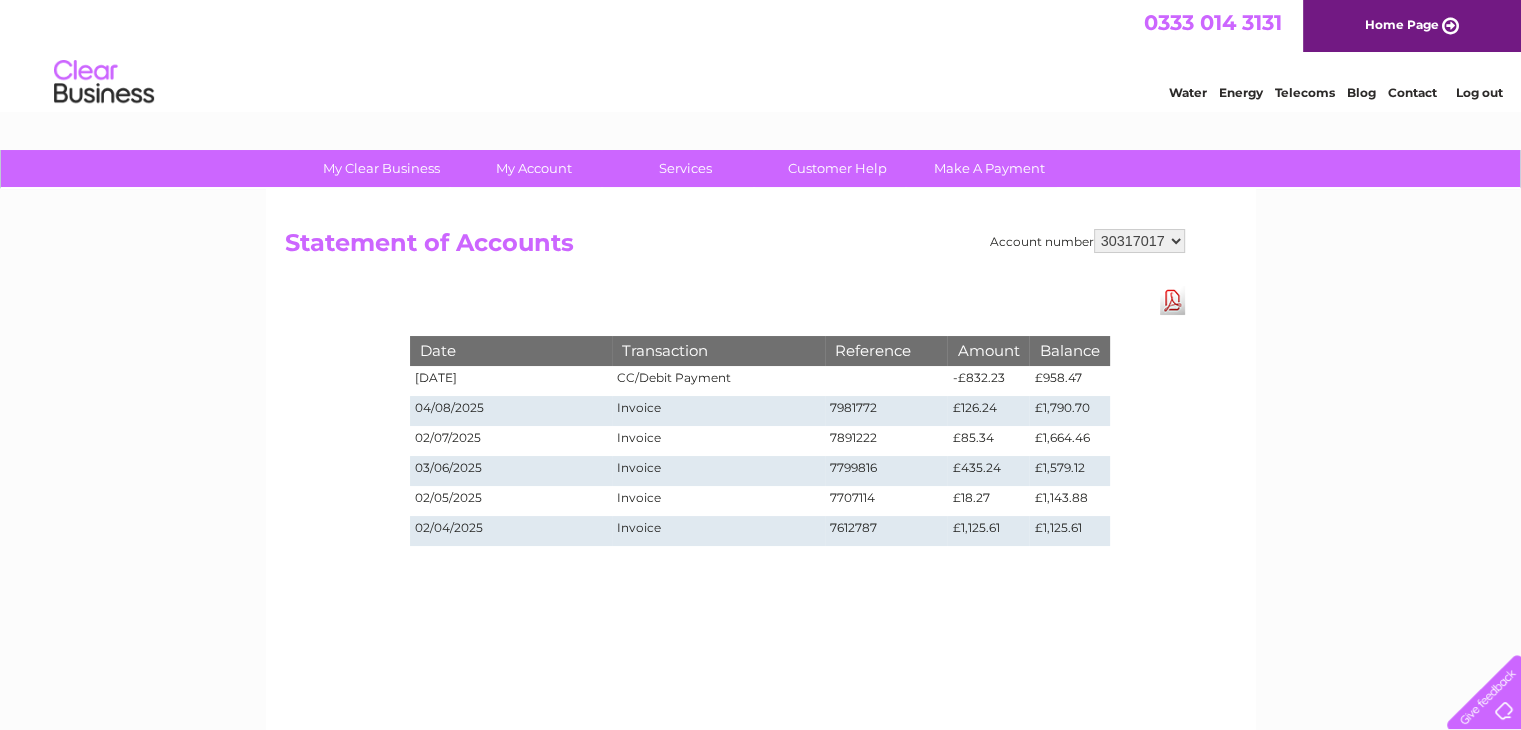 scroll, scrollTop: 0, scrollLeft: 0, axis: both 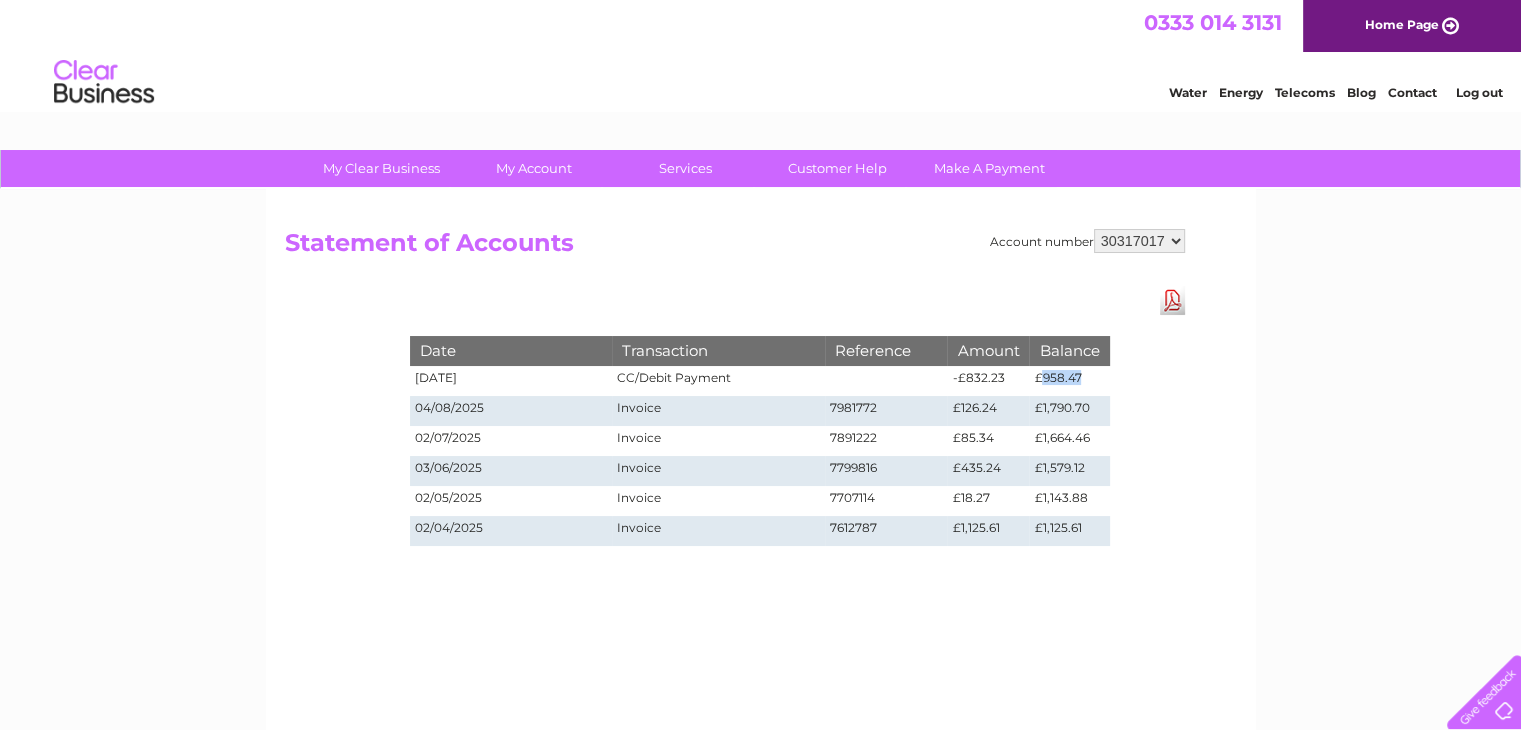 drag, startPoint x: 1040, startPoint y: 376, endPoint x: 1085, endPoint y: 383, distance: 45.54119 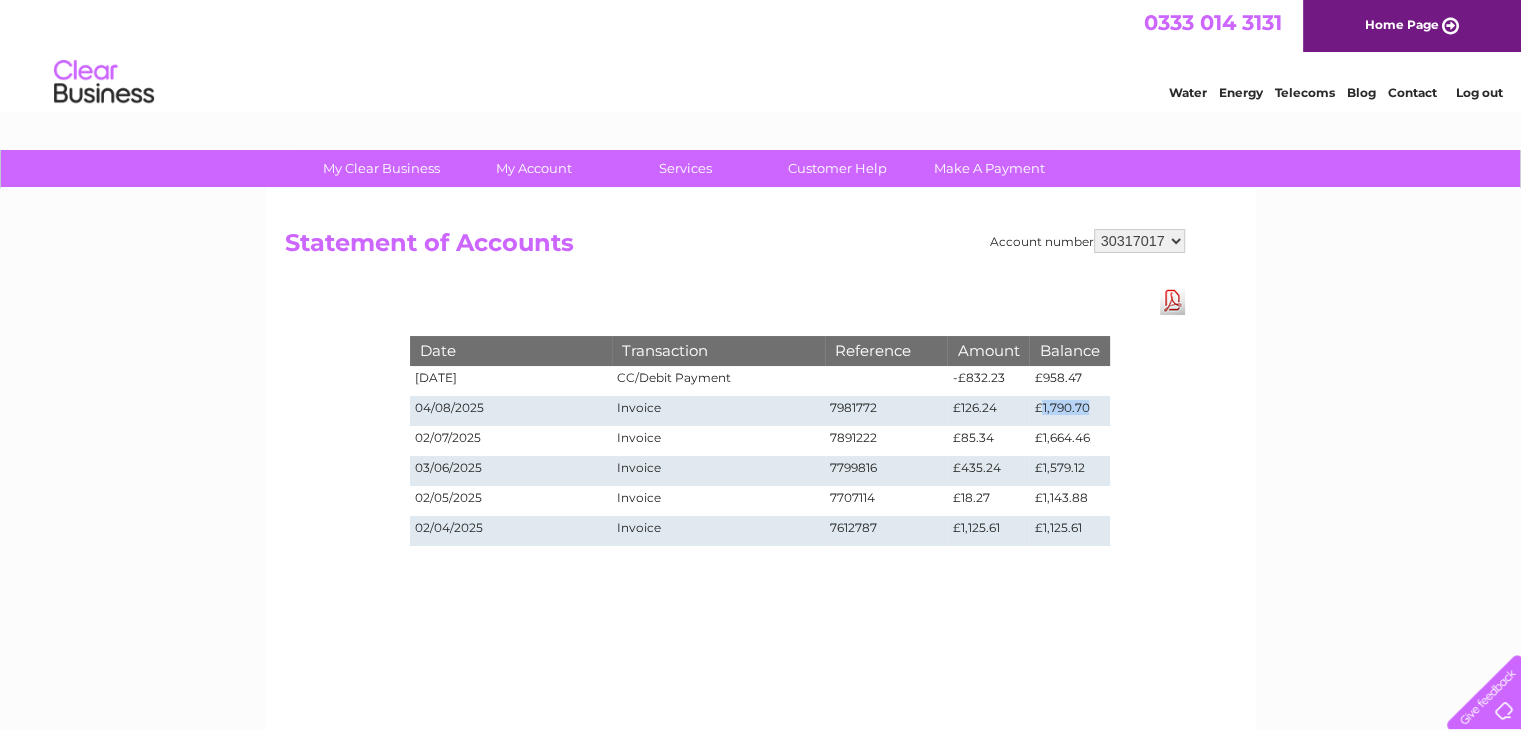 drag, startPoint x: 1039, startPoint y: 405, endPoint x: 1096, endPoint y: 404, distance: 57.00877 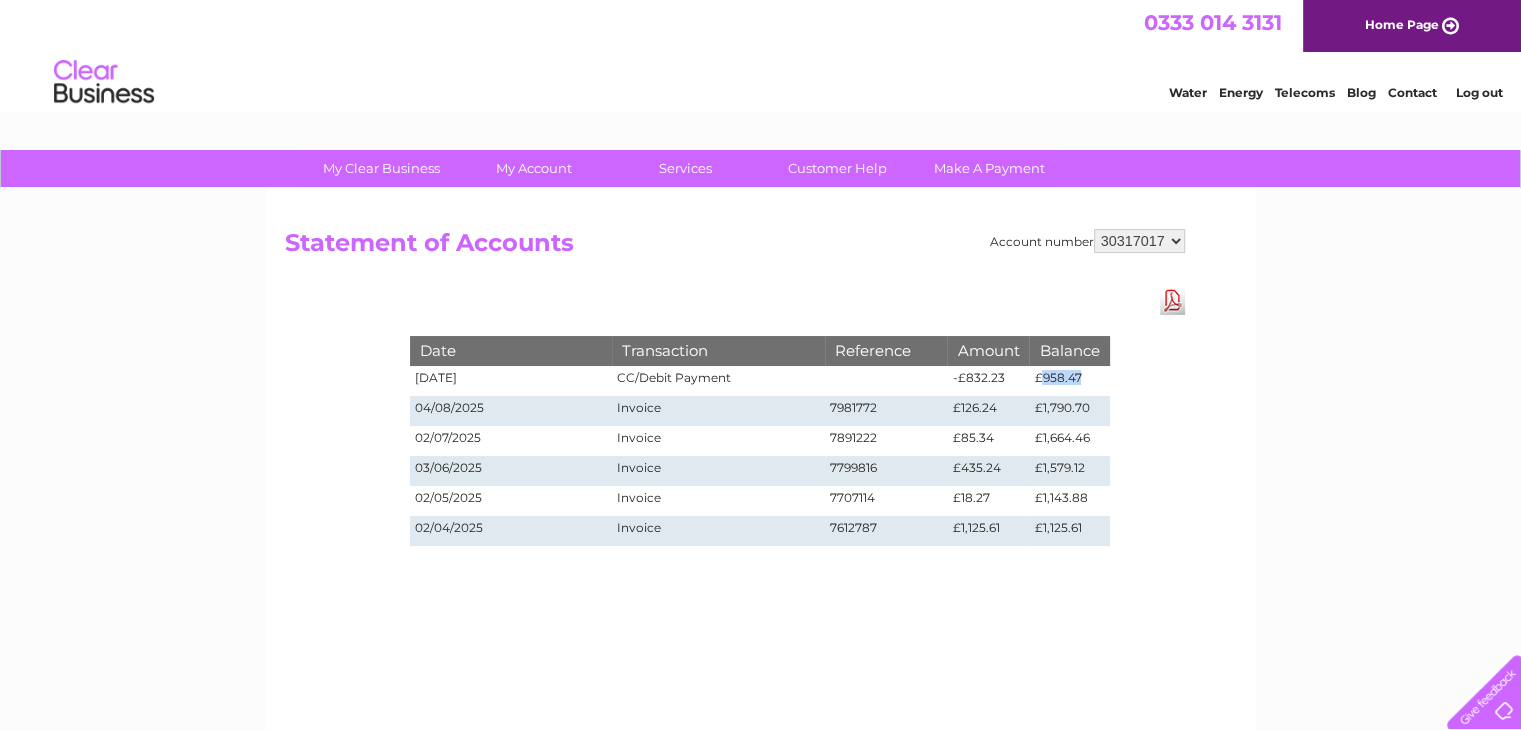 drag, startPoint x: 1042, startPoint y: 374, endPoint x: 1093, endPoint y: 373, distance: 51.009804 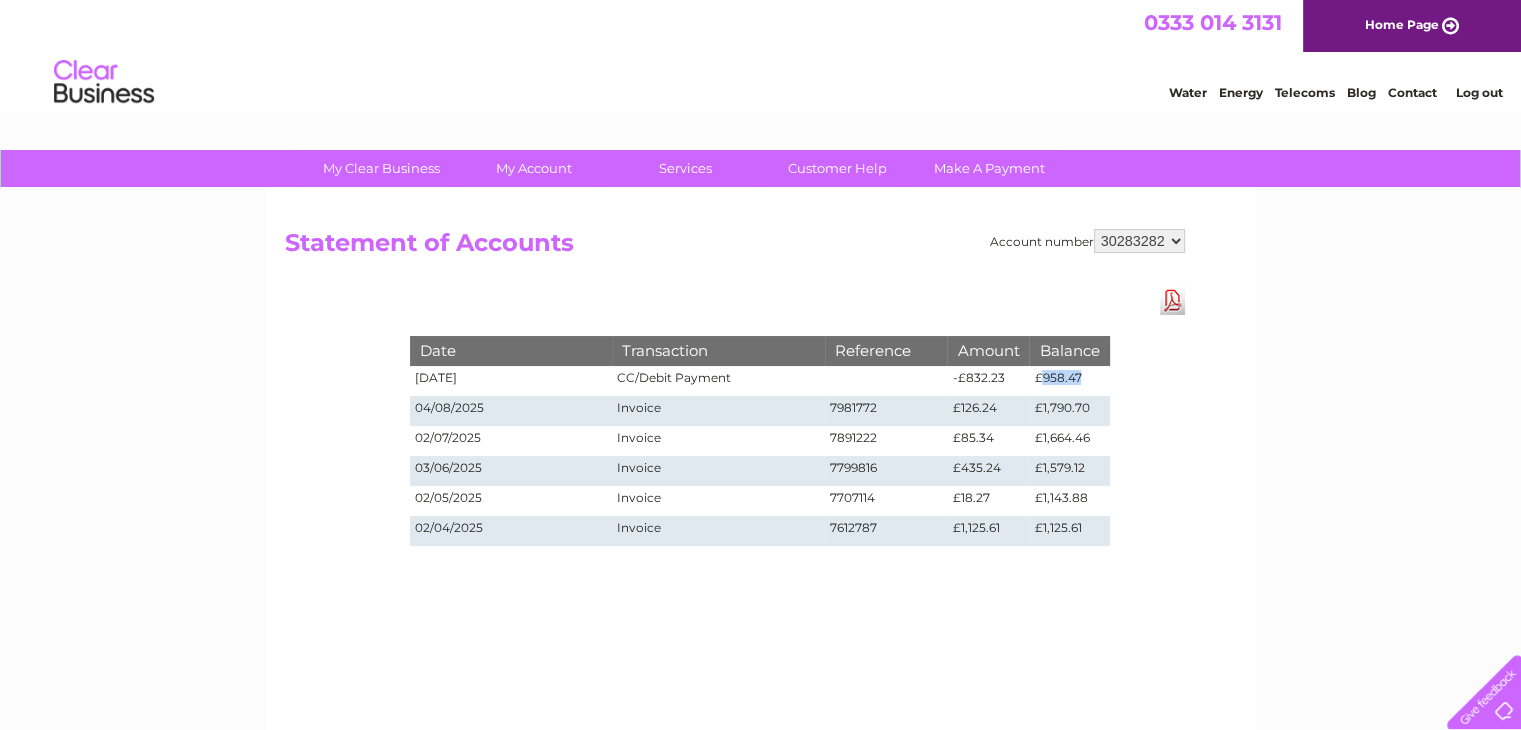 click on "30283282
30317017" at bounding box center (1139, 241) 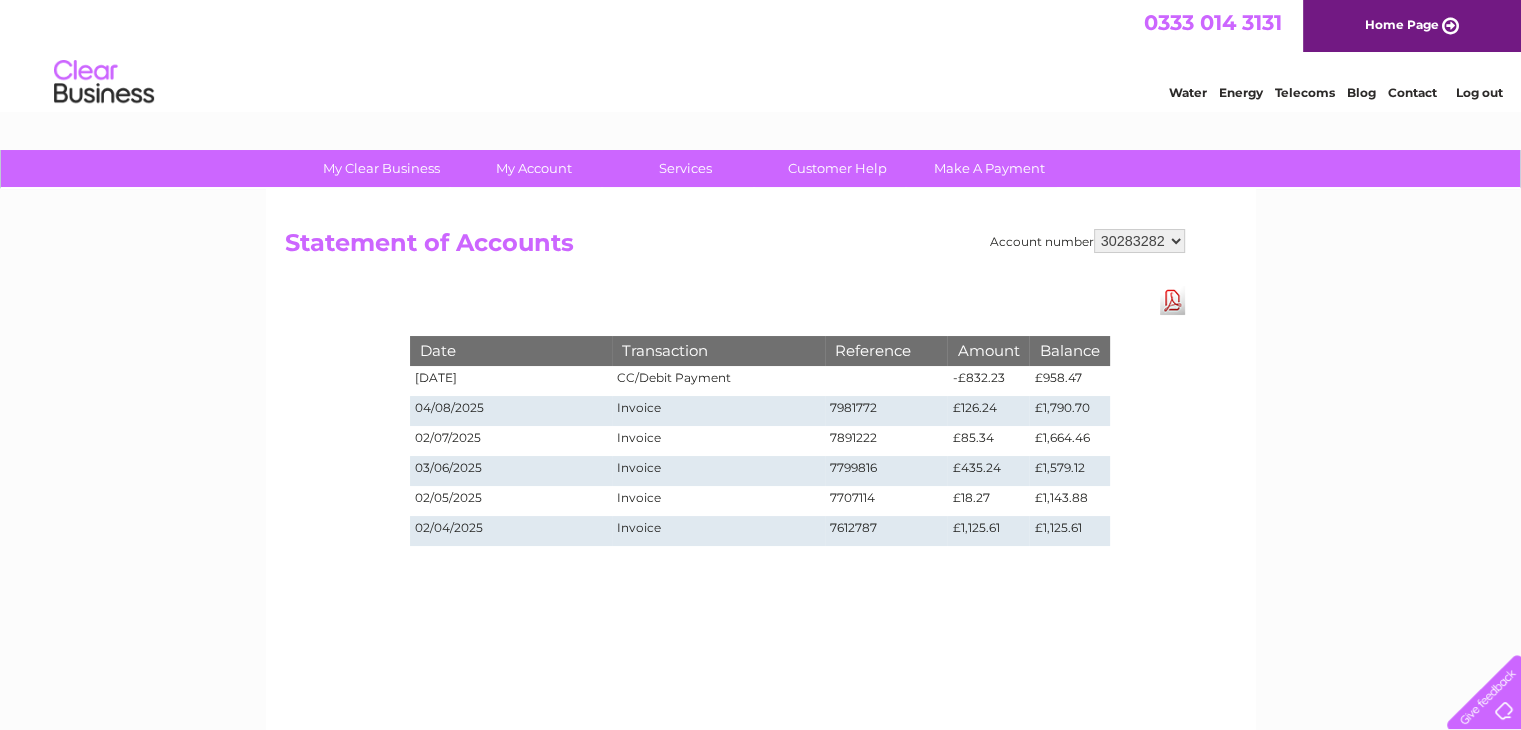 click on "My Clear Business
Login Details
My Details
My Preferences
Link Account
My Account
Bills and Payments   Direct Debit   Moving Premises" at bounding box center (760, 620) 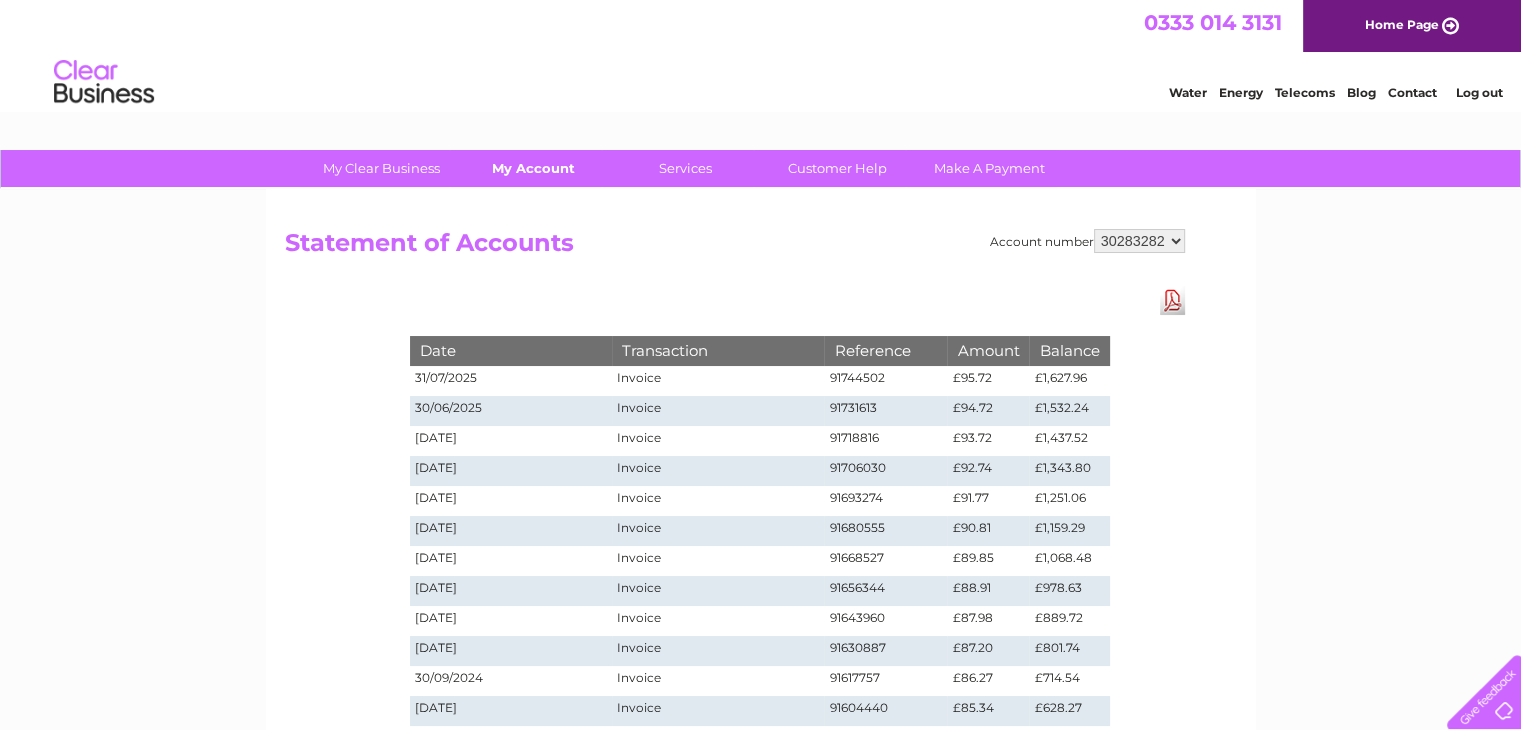 scroll, scrollTop: 0, scrollLeft: 0, axis: both 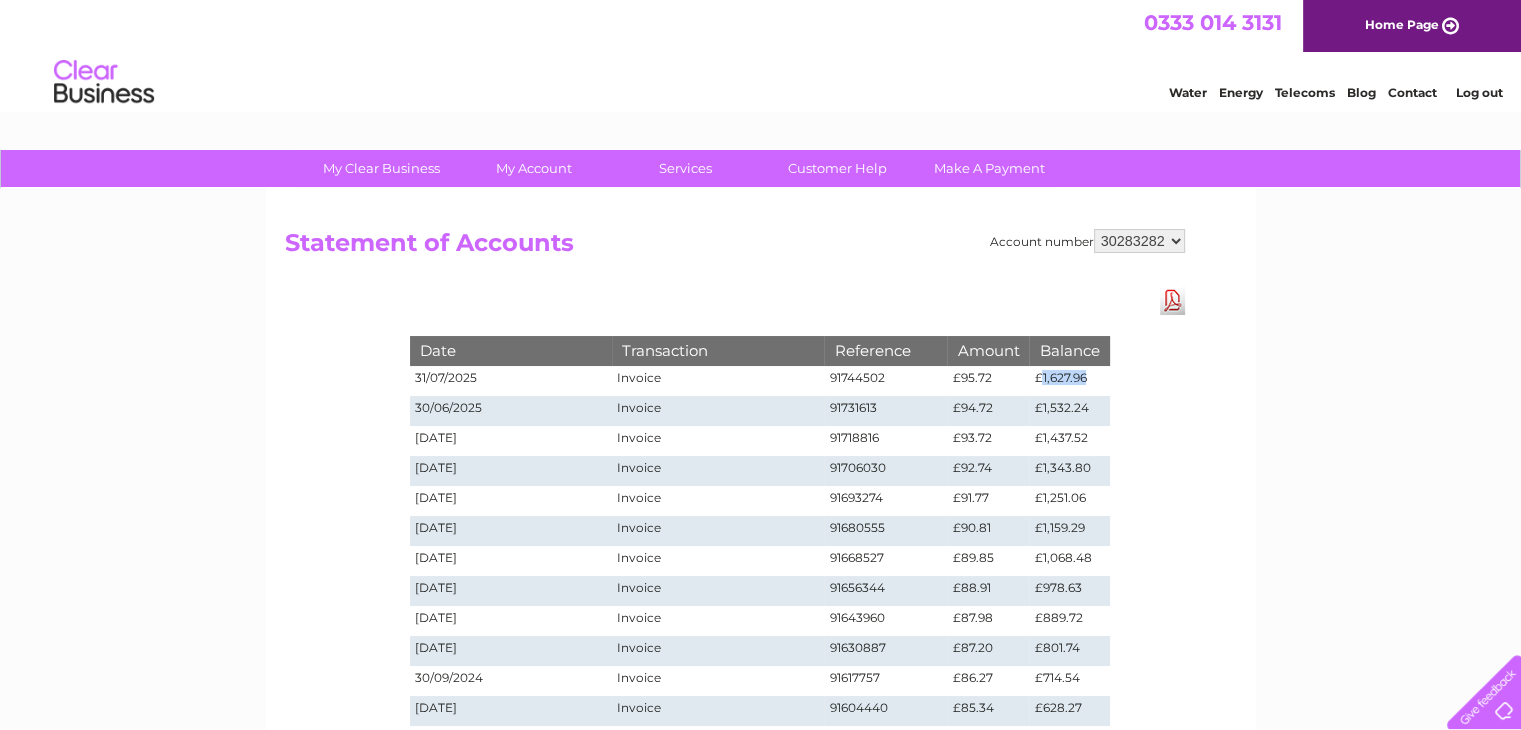 drag, startPoint x: 1038, startPoint y: 375, endPoint x: 1094, endPoint y: 375, distance: 56 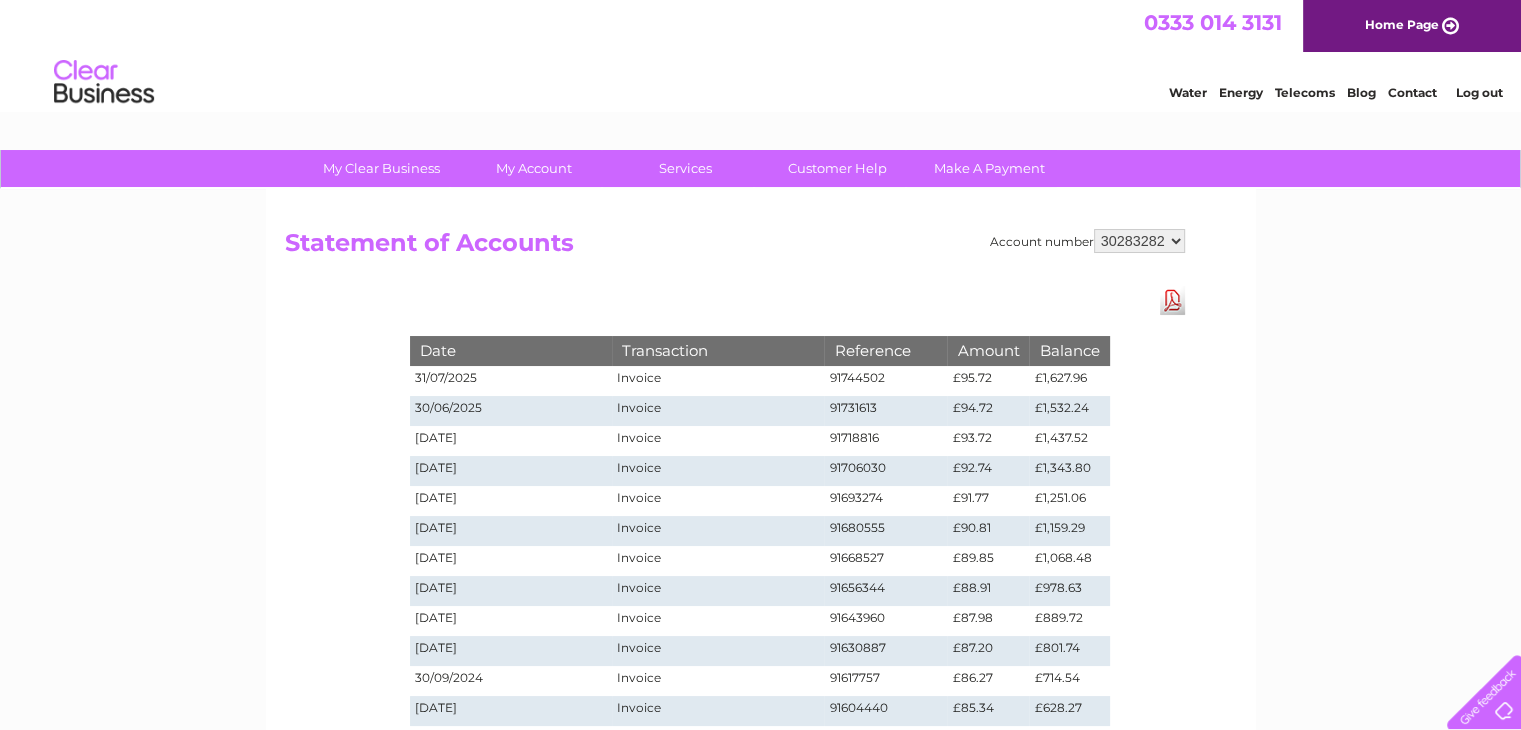scroll, scrollTop: 0, scrollLeft: 0, axis: both 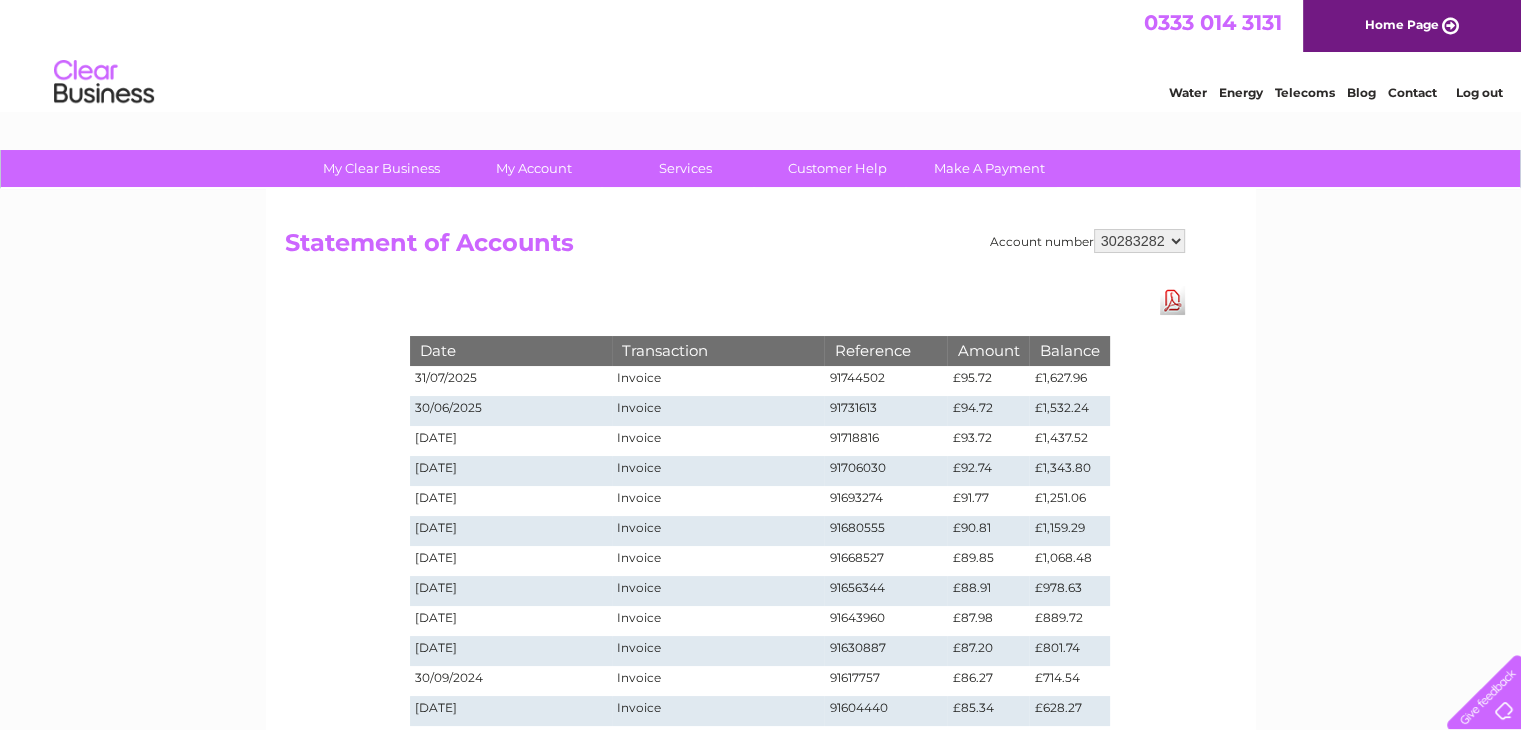 click on "30283282
30317017" at bounding box center [1139, 241] 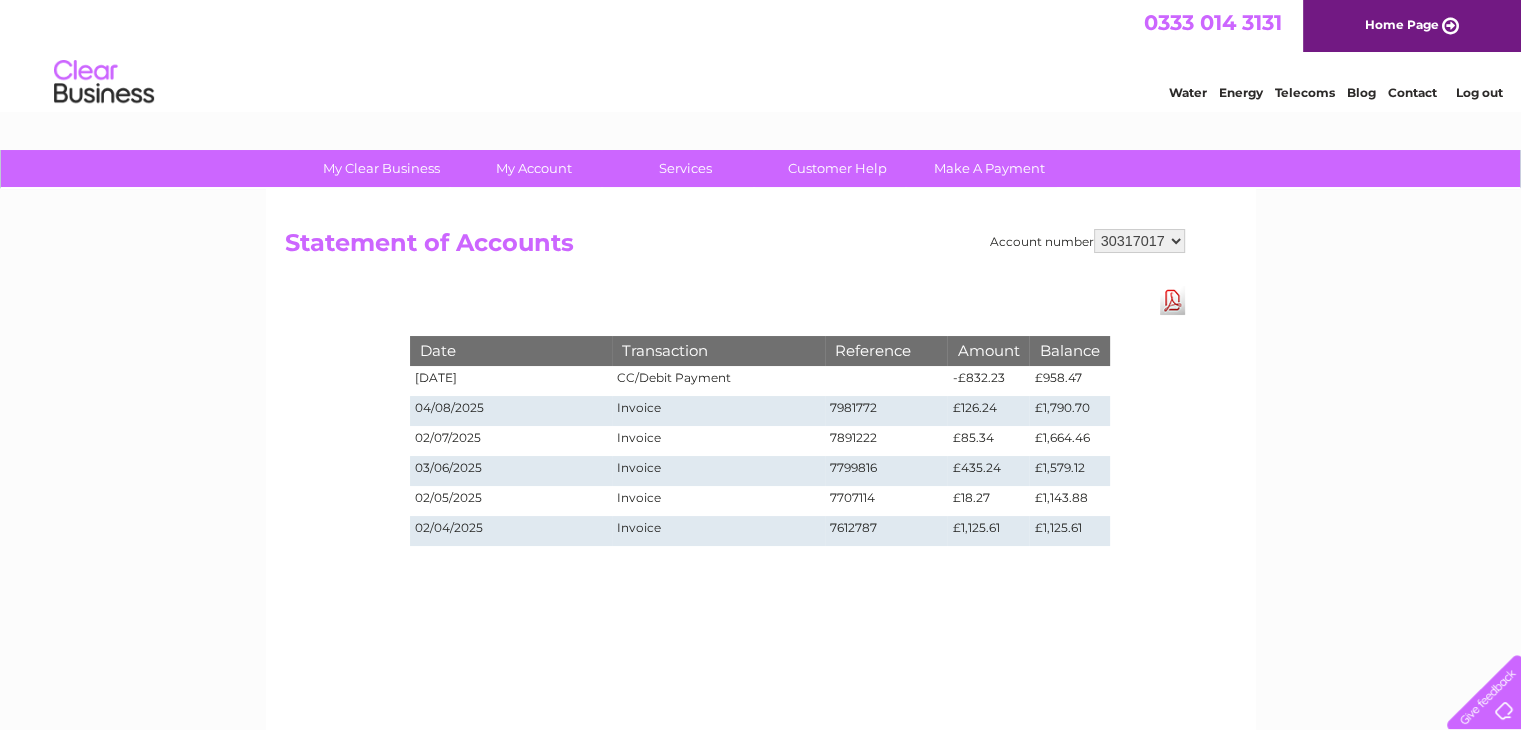 scroll, scrollTop: 0, scrollLeft: 0, axis: both 